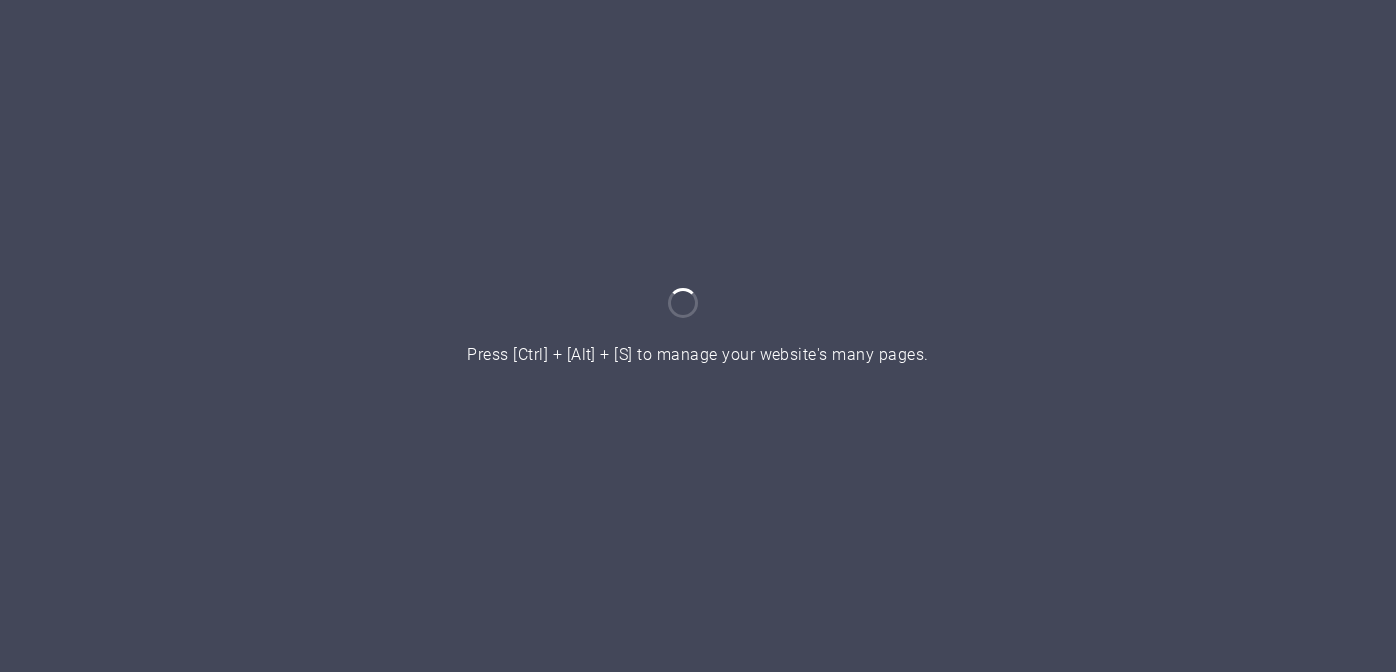 scroll, scrollTop: 0, scrollLeft: 0, axis: both 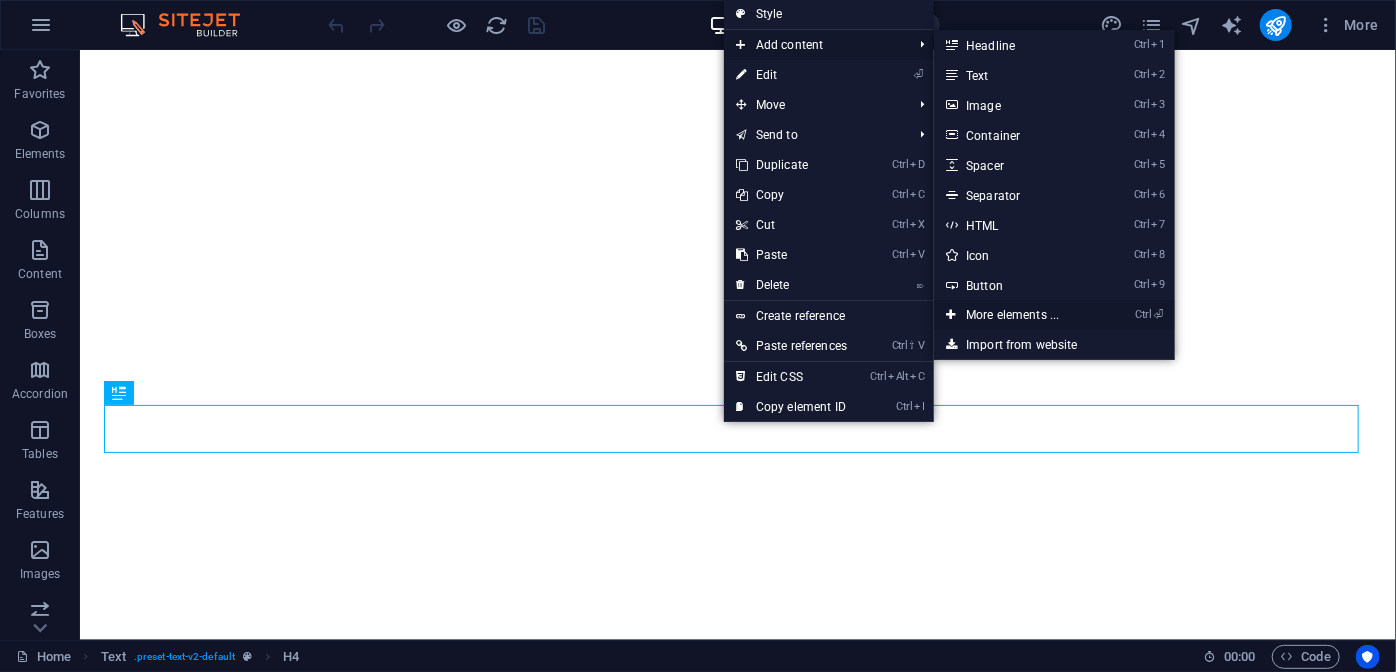 click on "Ctrl ⏎  More elements ..." at bounding box center [1016, 315] 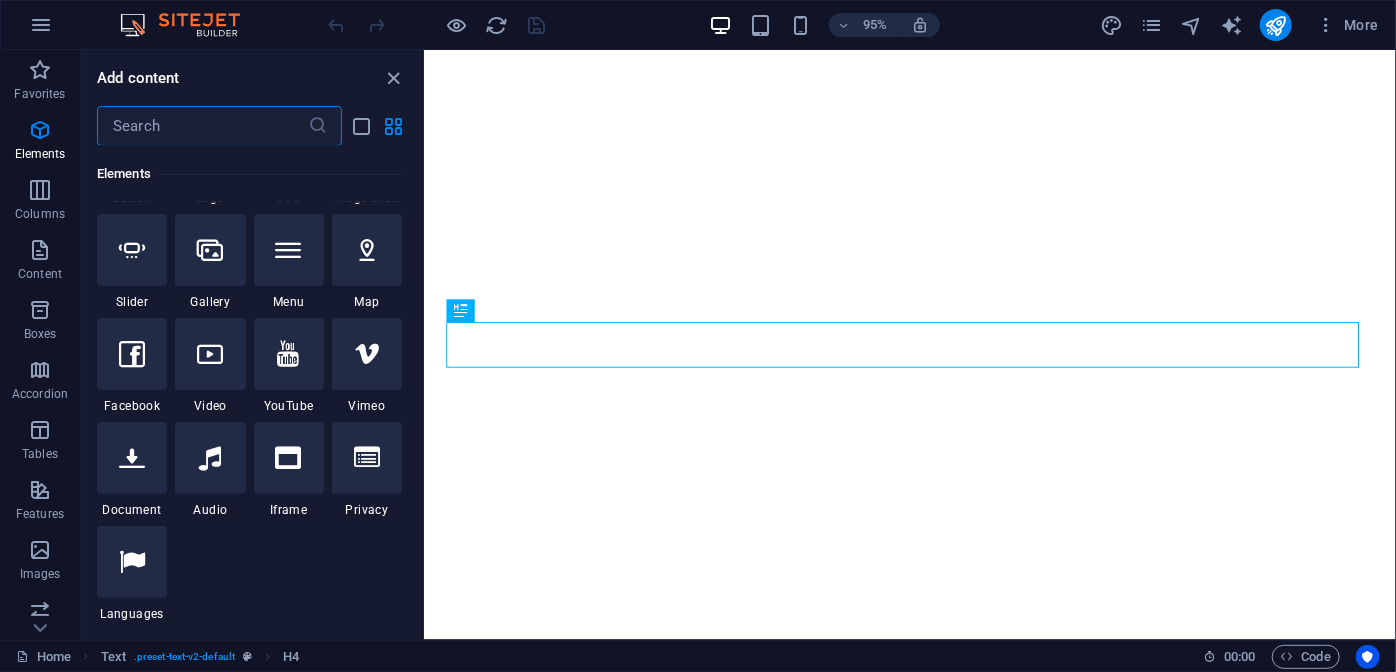 scroll, scrollTop: 516, scrollLeft: 0, axis: vertical 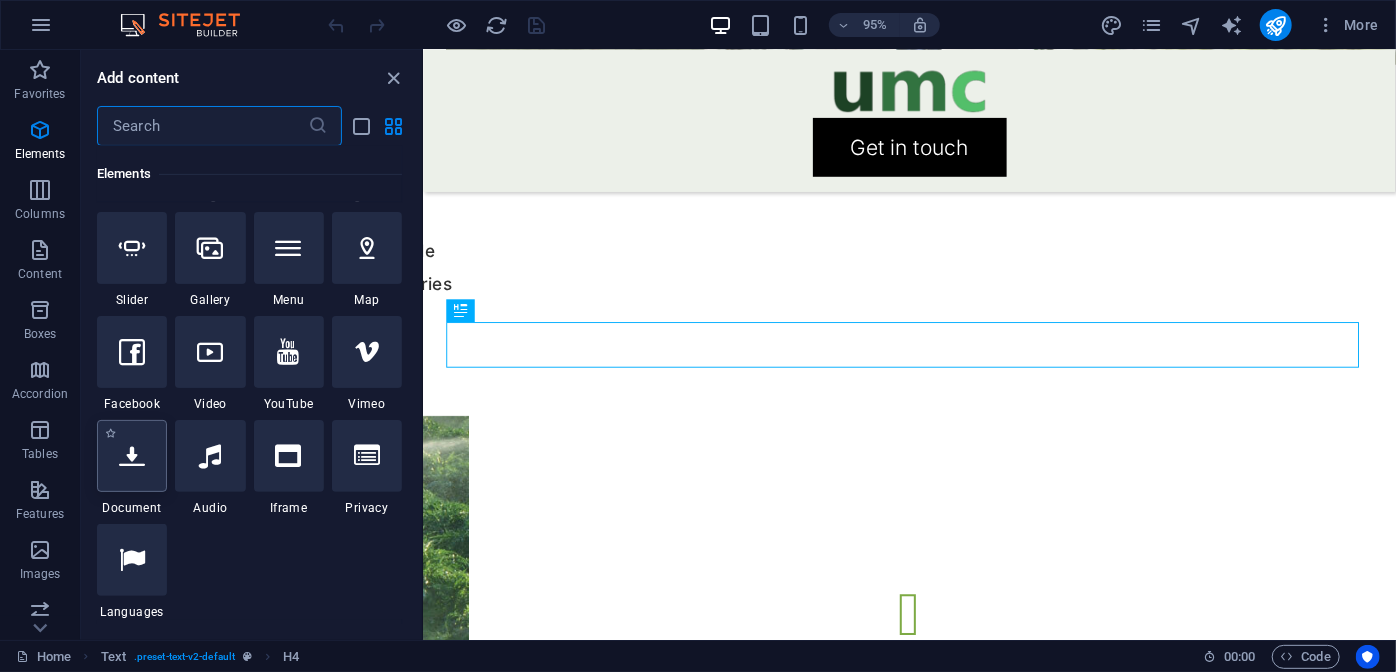 click at bounding box center [132, 456] 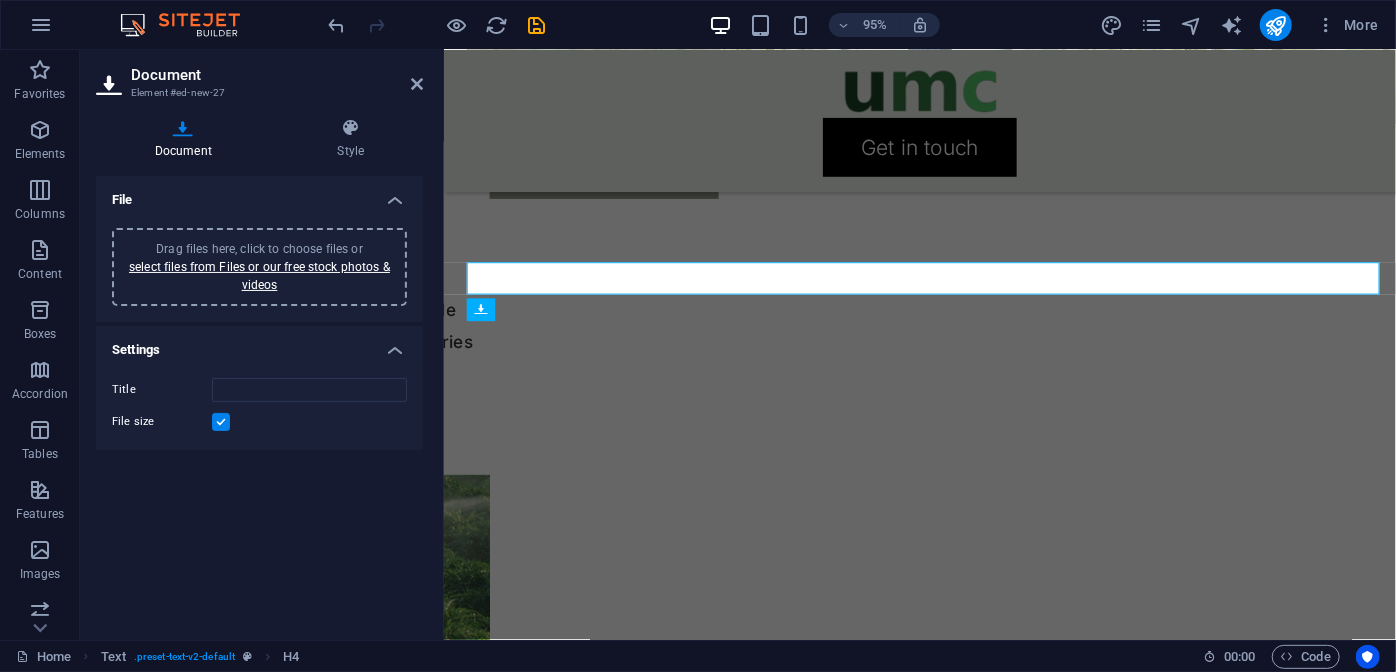 scroll, scrollTop: 4861, scrollLeft: 0, axis: vertical 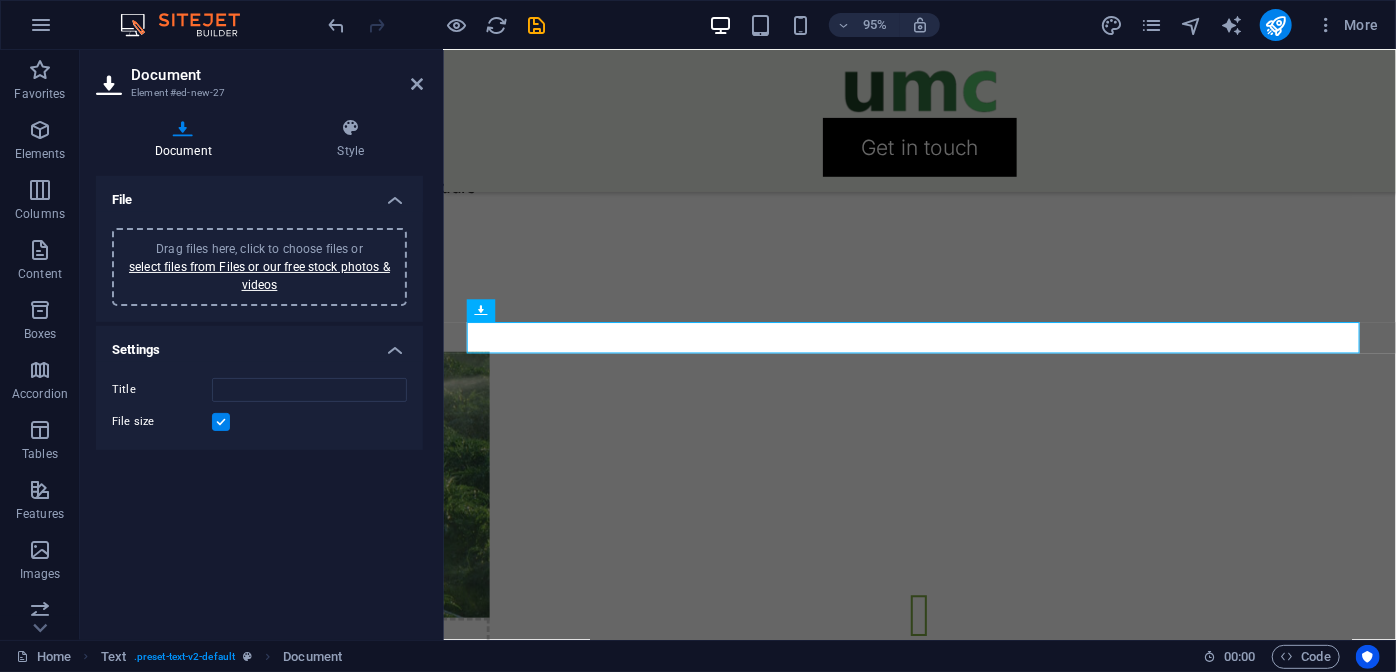 click on "Drag files here, click to choose files or select files from Files or our free stock photos & videos" at bounding box center (259, 267) 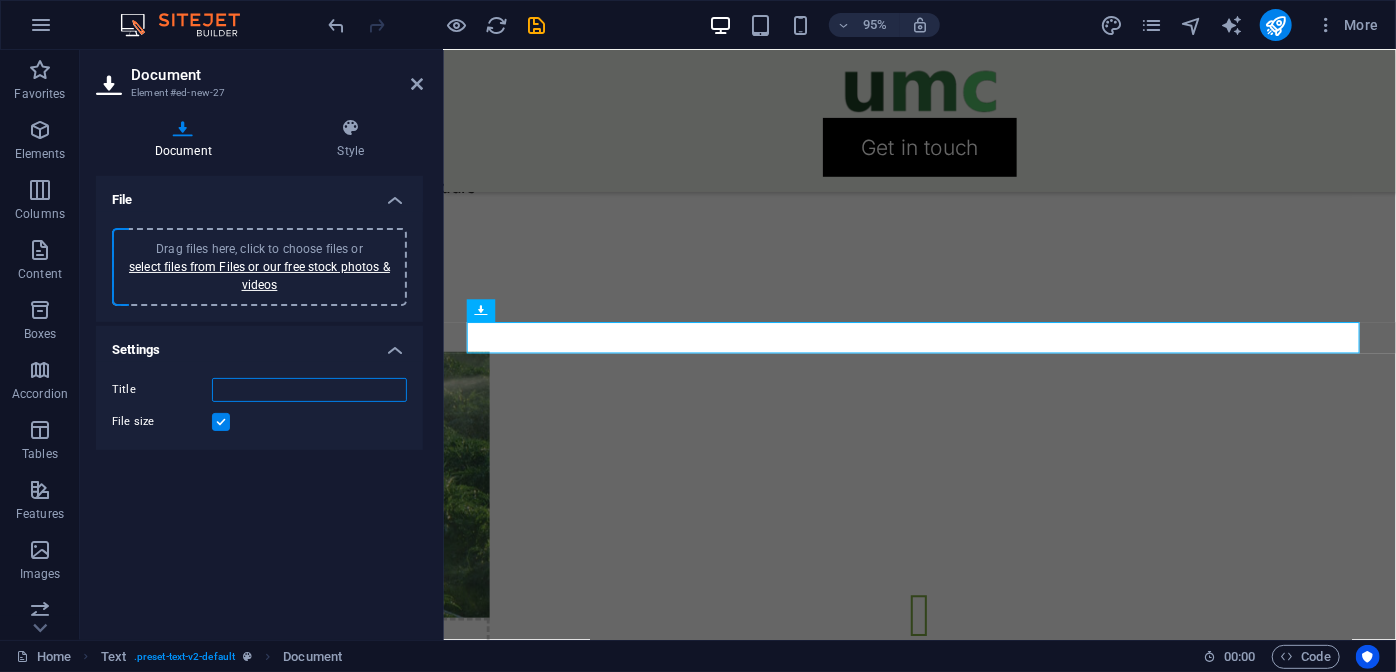 click on "Title" at bounding box center [309, 390] 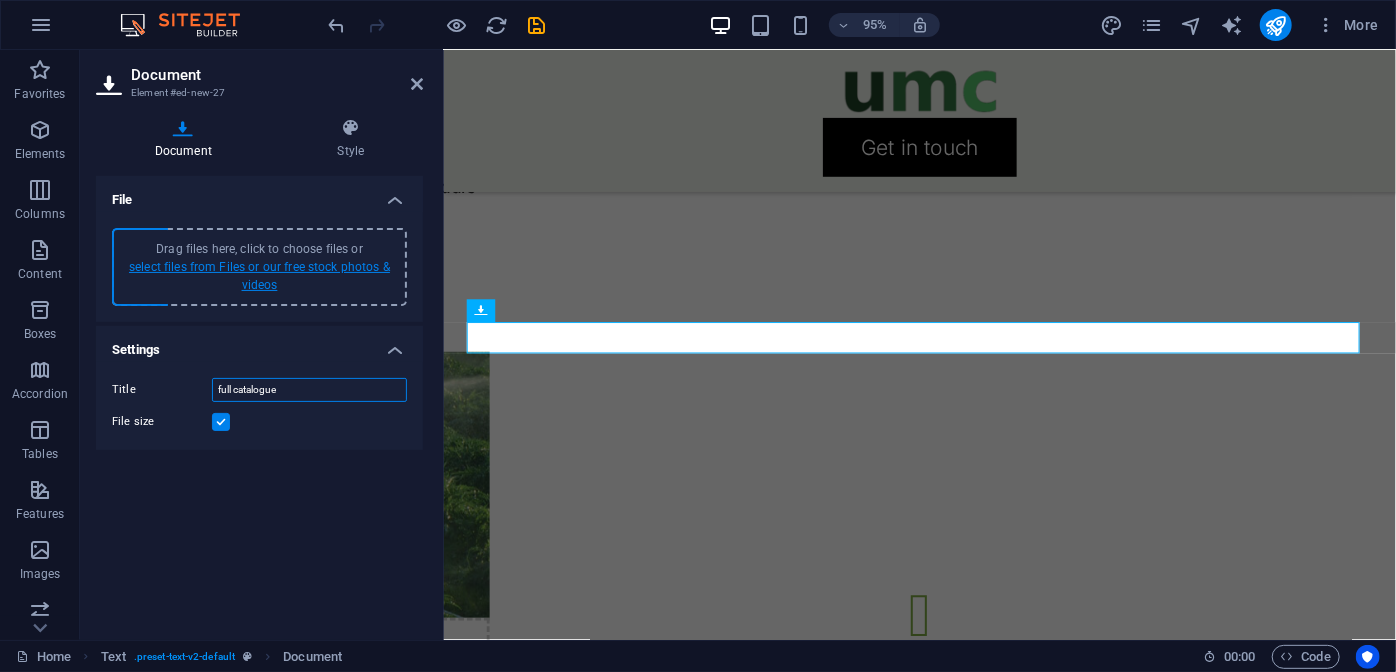 type on "full catalogue" 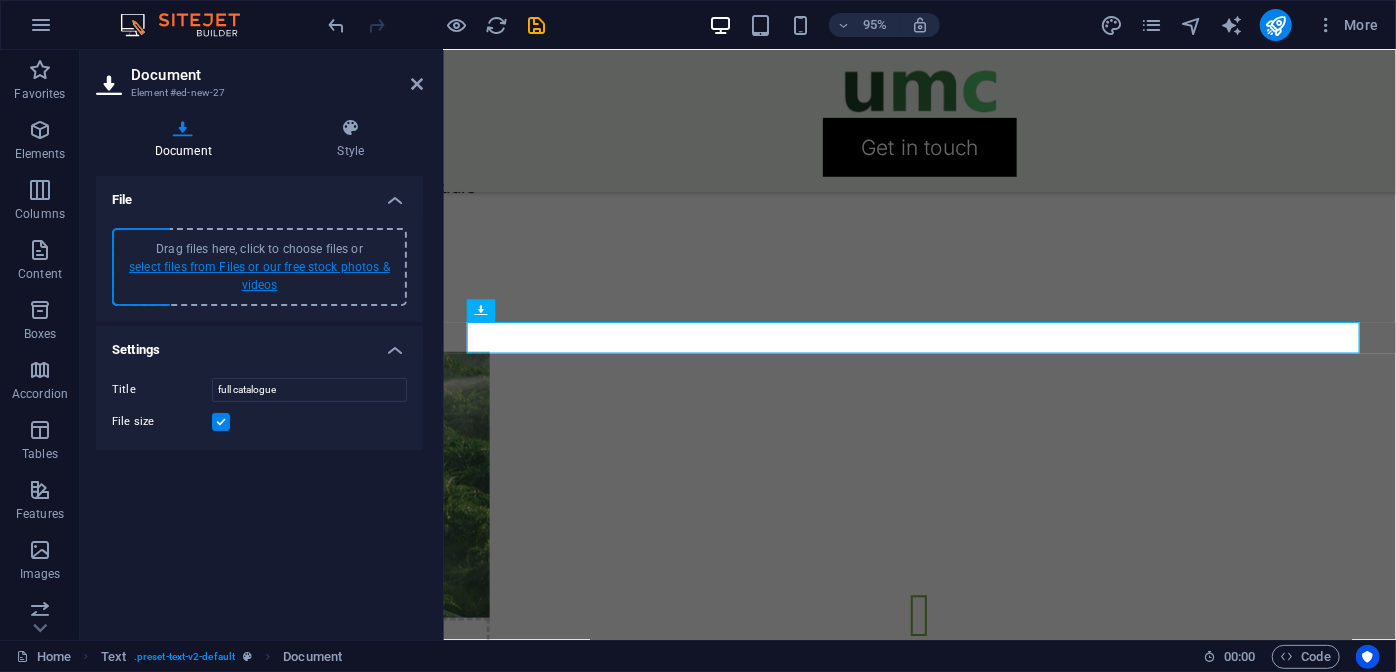 click on "select files from Files or our free stock photos & videos" at bounding box center (259, 276) 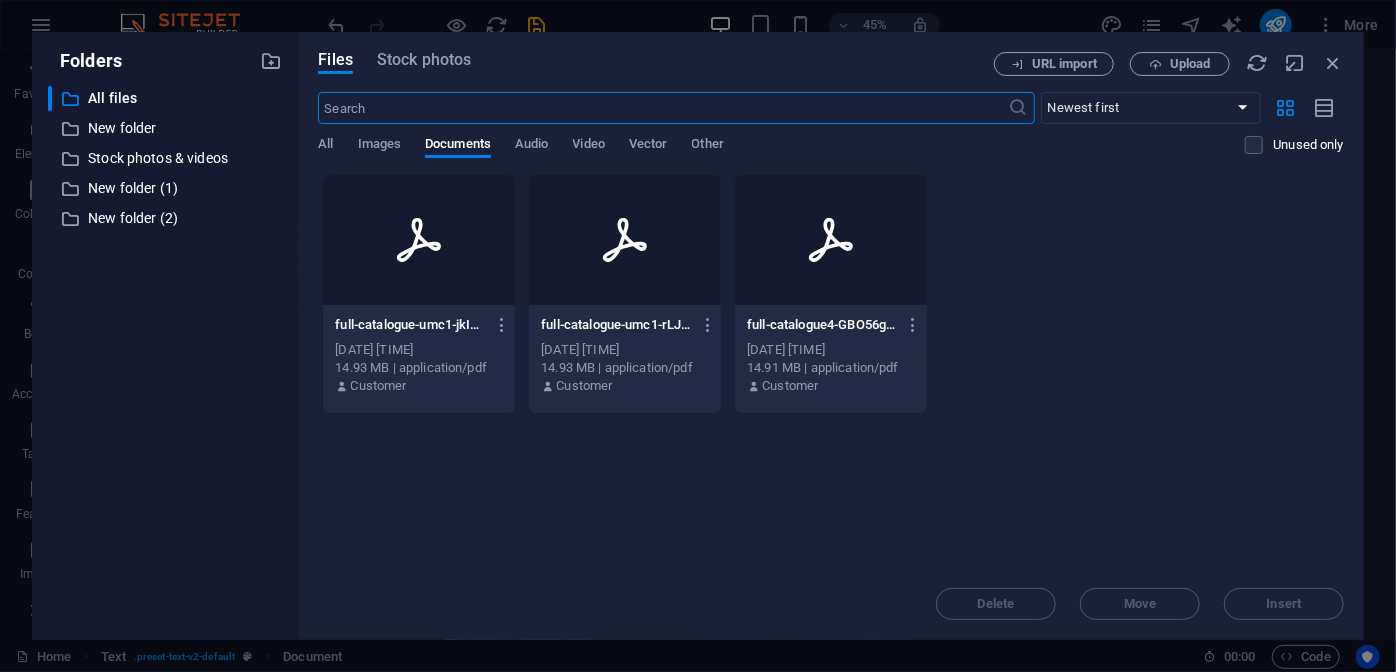 scroll, scrollTop: 4731, scrollLeft: 0, axis: vertical 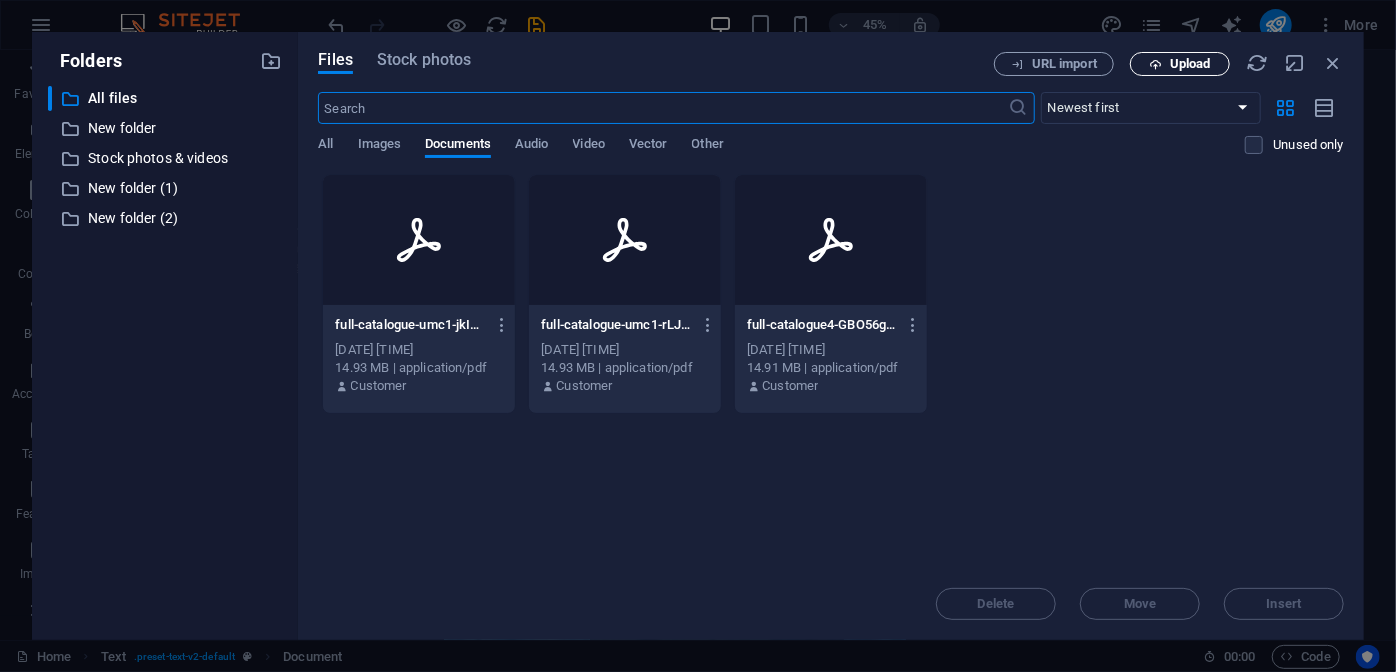 click on "Upload" at bounding box center [1190, 64] 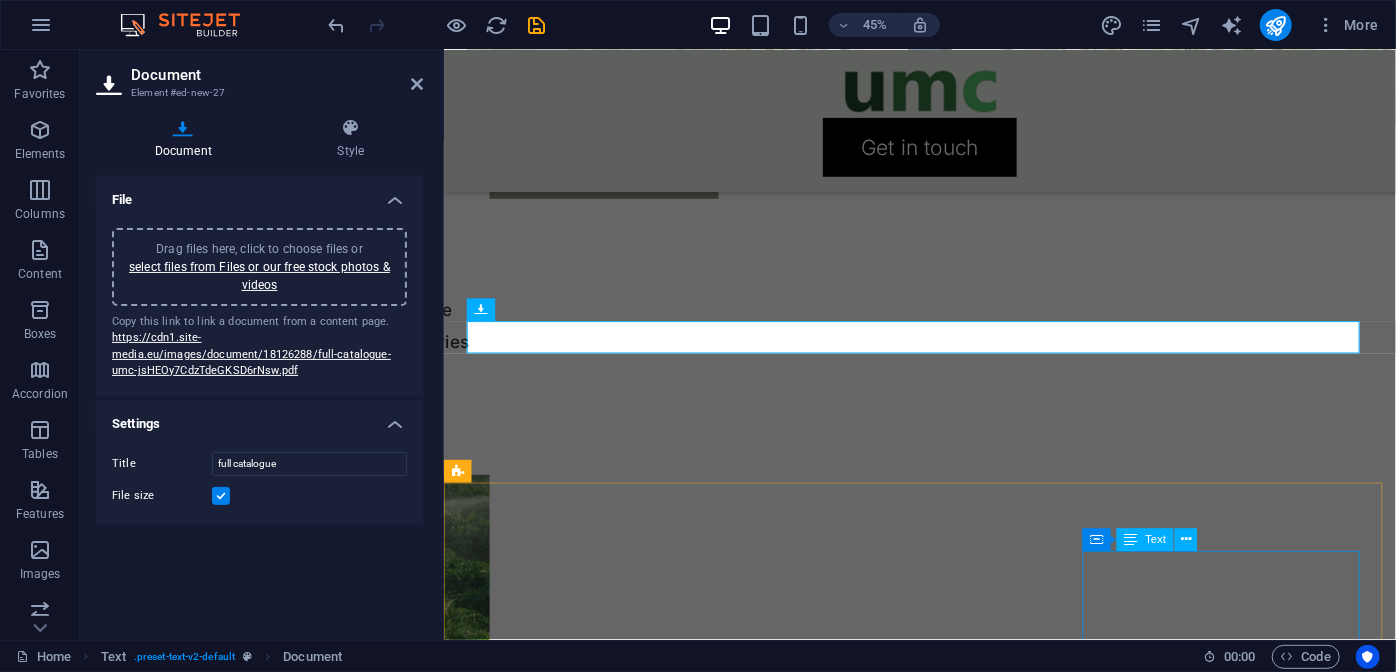 scroll, scrollTop: 4861, scrollLeft: 0, axis: vertical 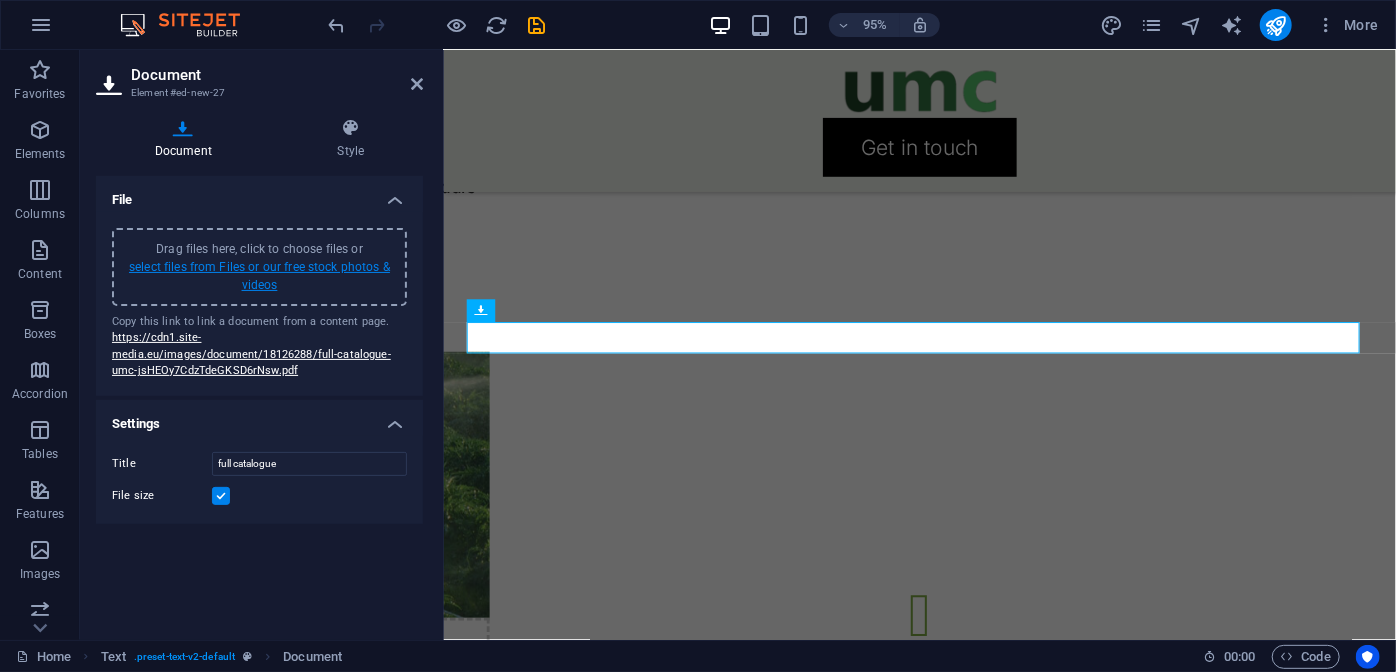 click on "select files from Files or our free stock photos & videos" at bounding box center (259, 276) 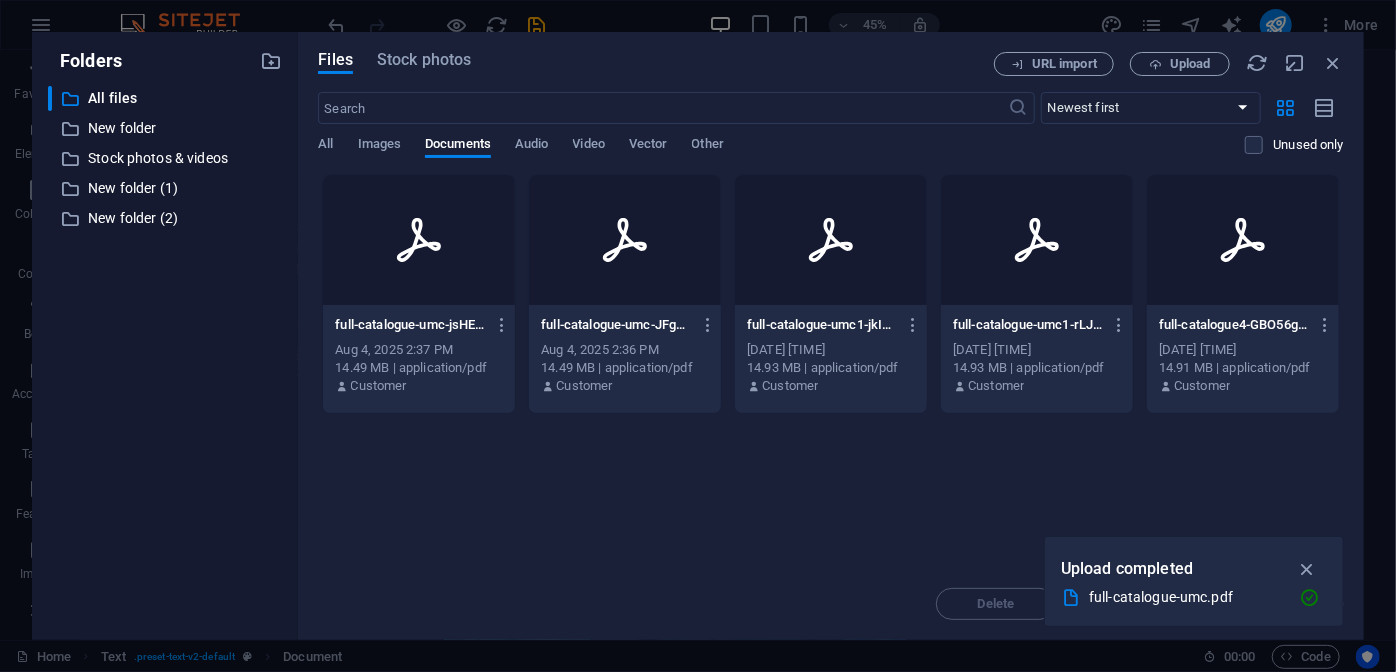 click at bounding box center (419, 240) 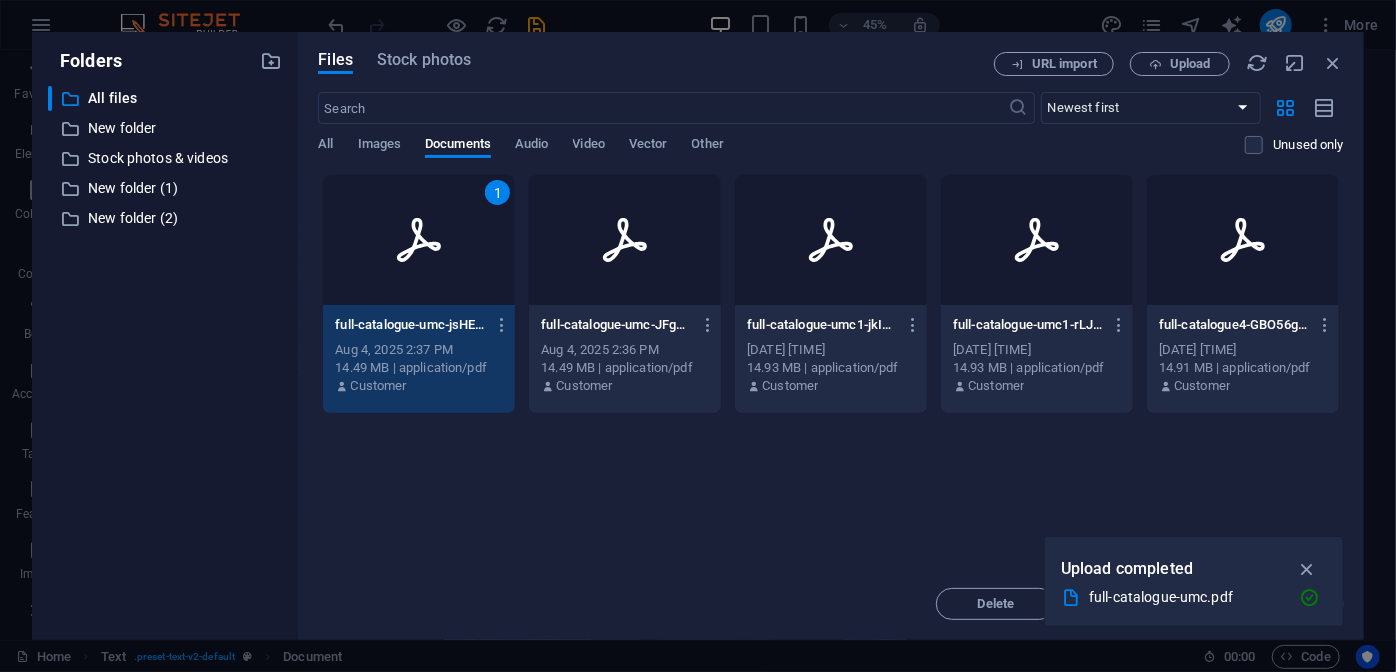 click on "1" at bounding box center (419, 240) 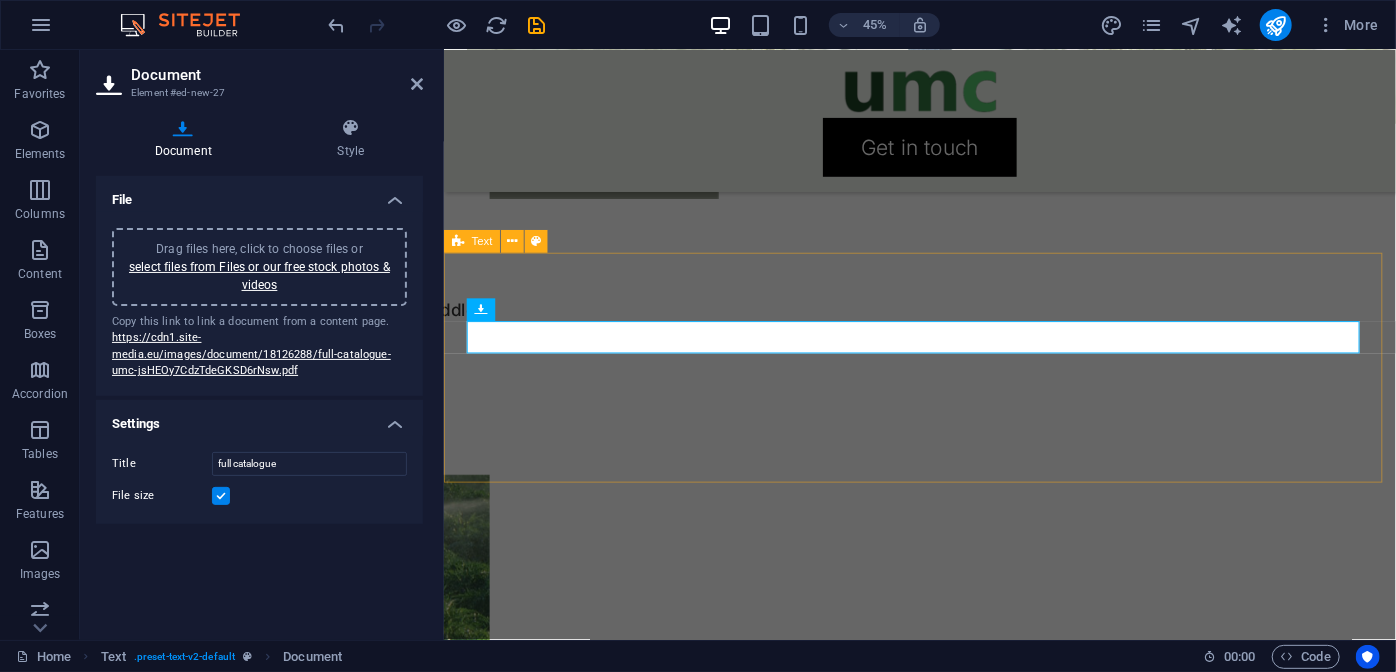scroll, scrollTop: 4861, scrollLeft: 0, axis: vertical 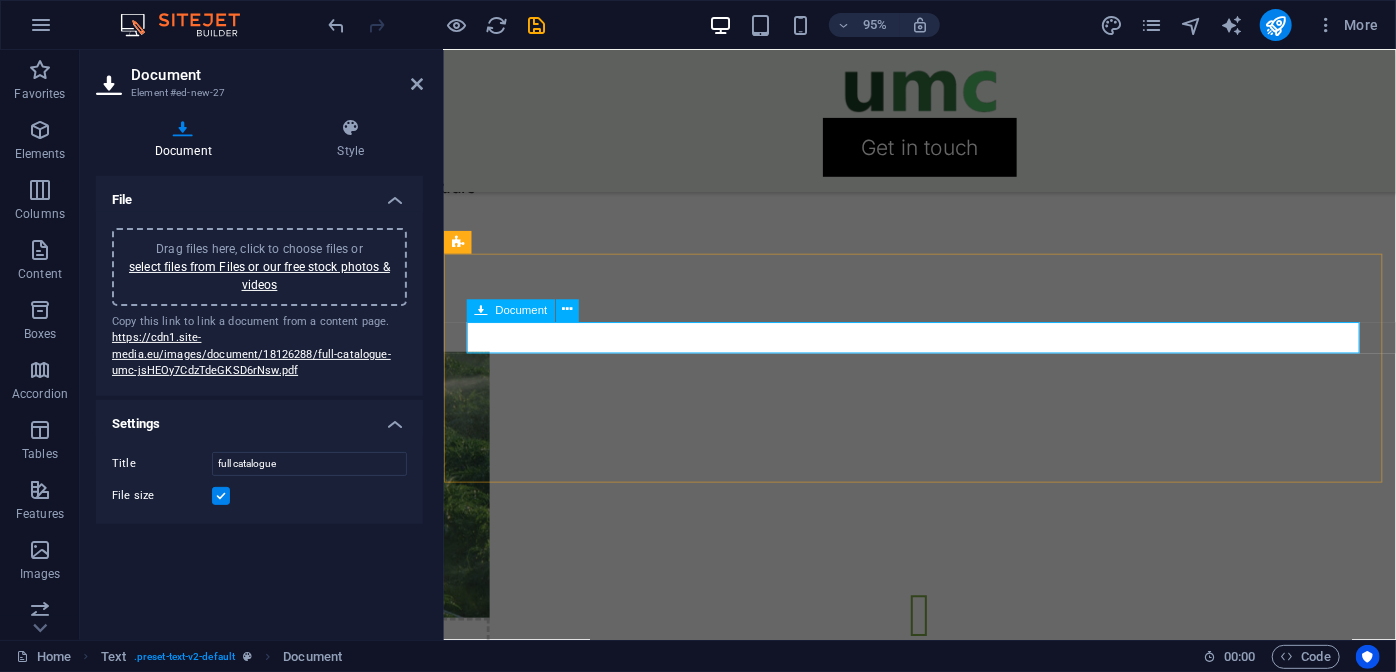 click on "full catalogue    14.49 MB" at bounding box center (944, 1910) 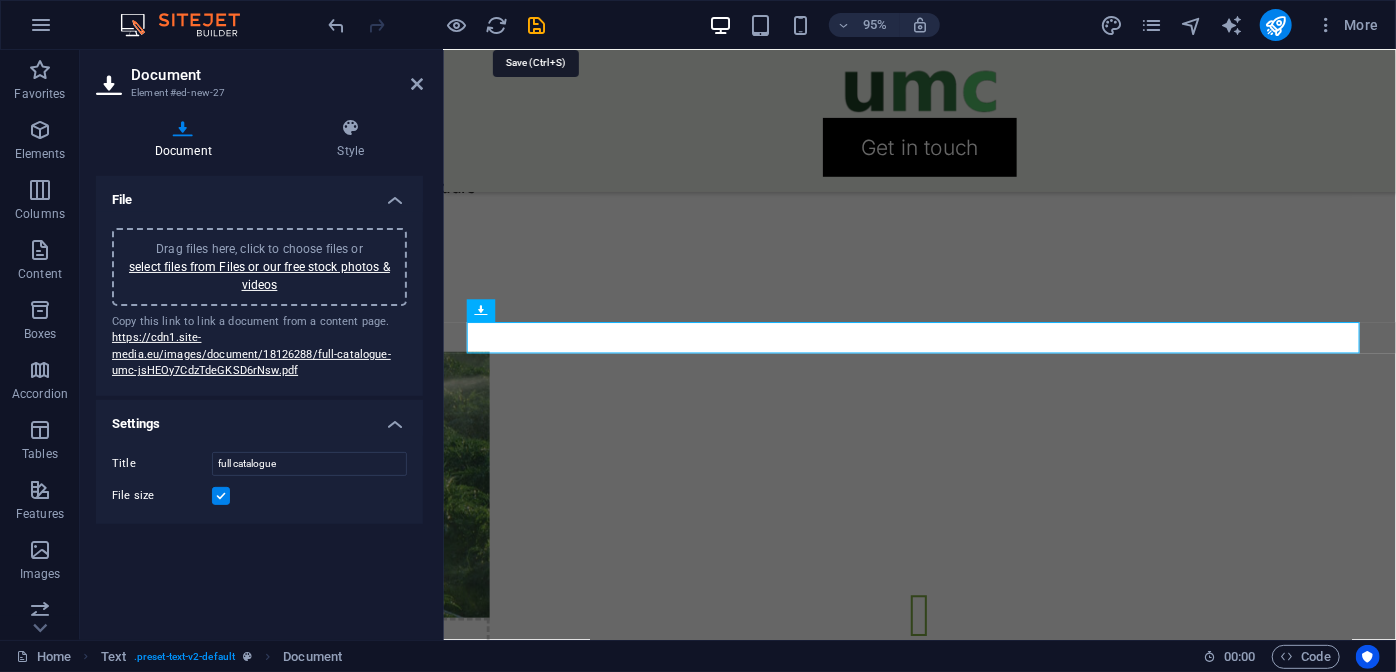 click at bounding box center [537, 25] 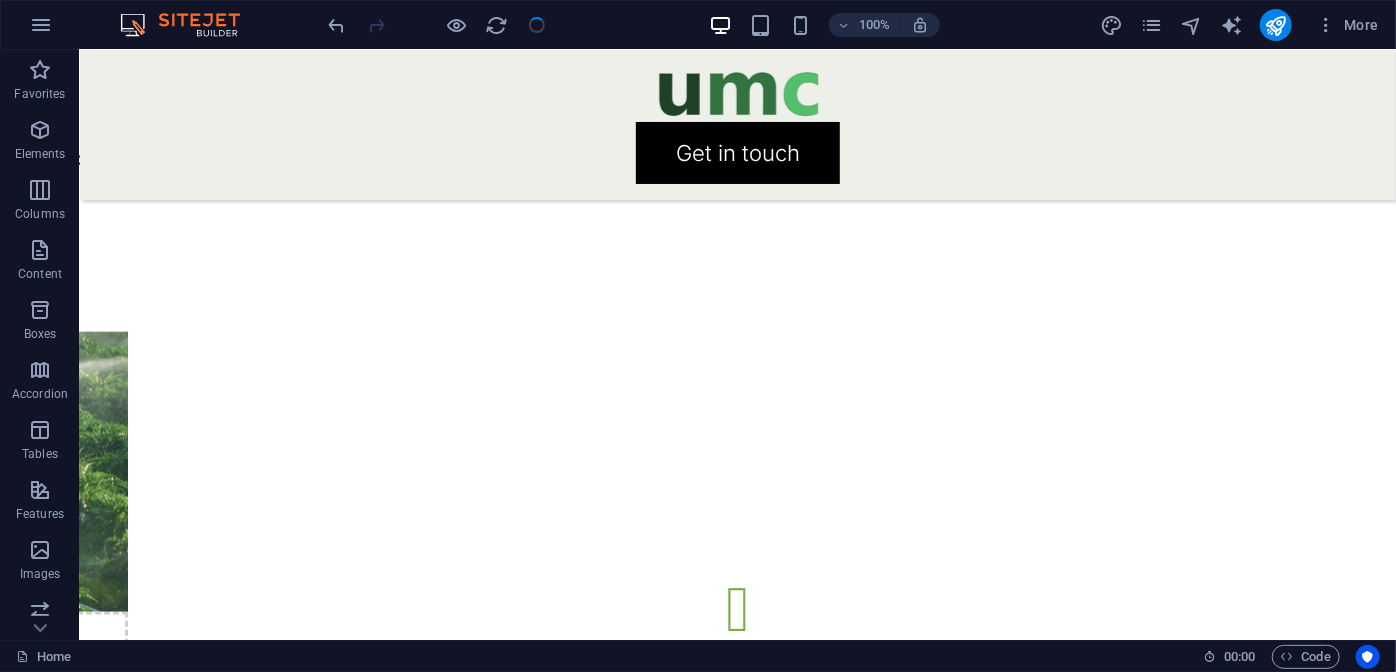 scroll, scrollTop: 4317, scrollLeft: 0, axis: vertical 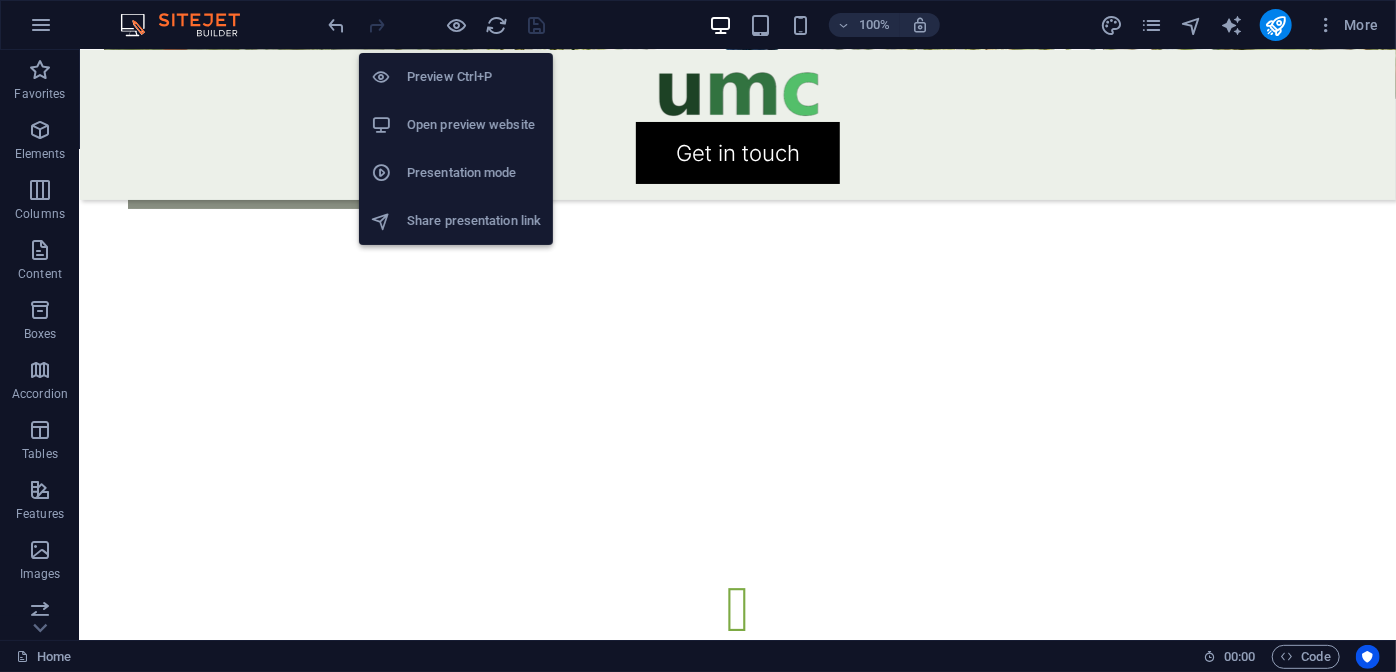 click on "Open preview website" at bounding box center (474, 125) 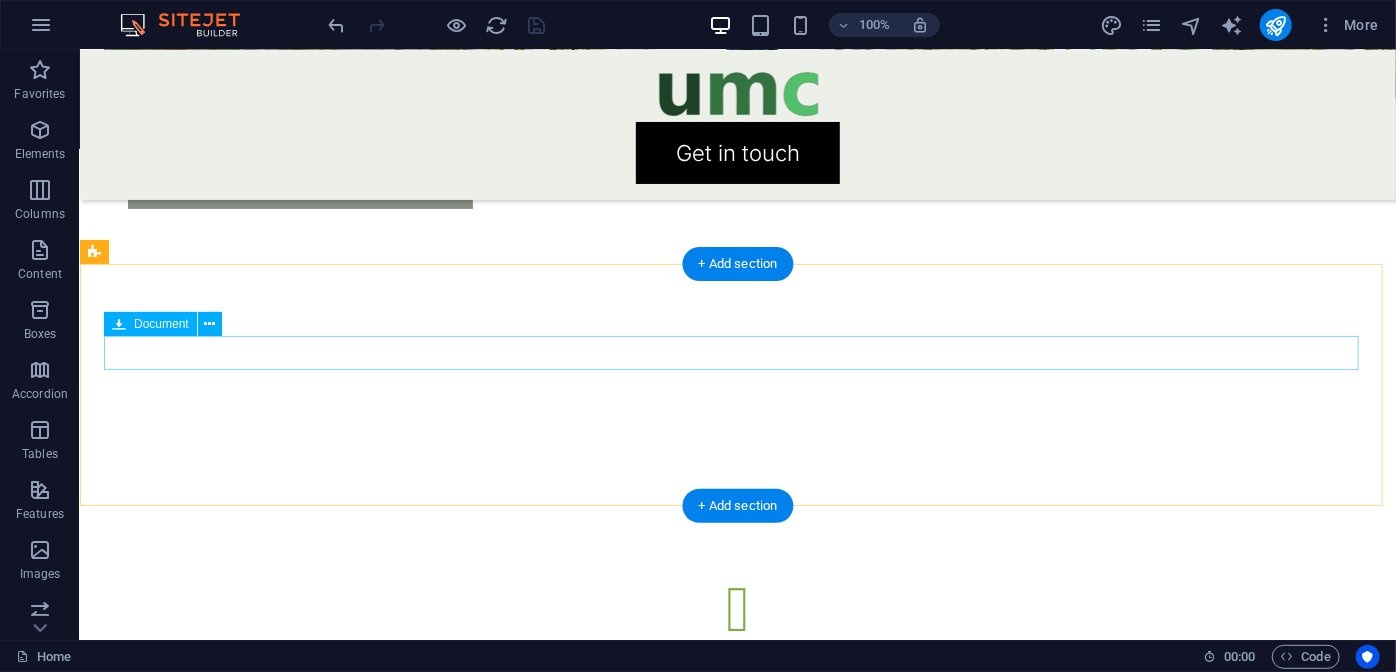 click on "full catalogue    14.49 MB" at bounding box center [737, 1873] 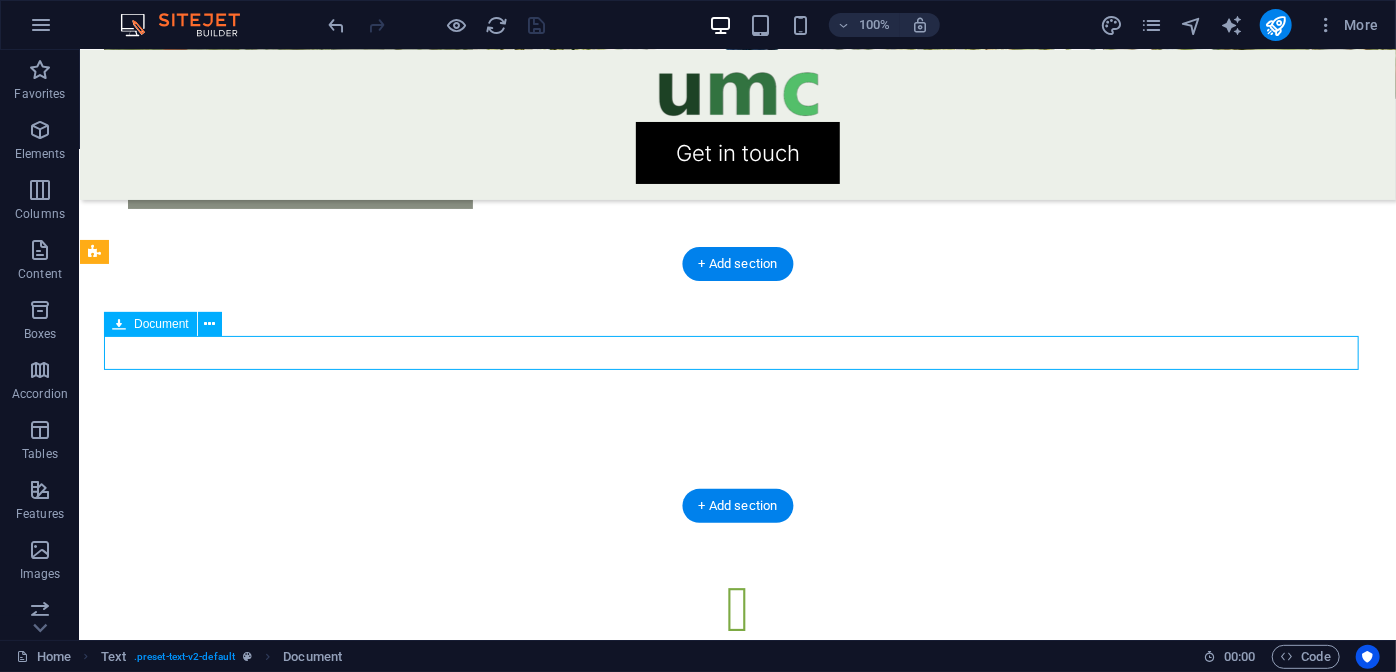 click on "full catalogue    14.49 MB" at bounding box center [737, 1873] 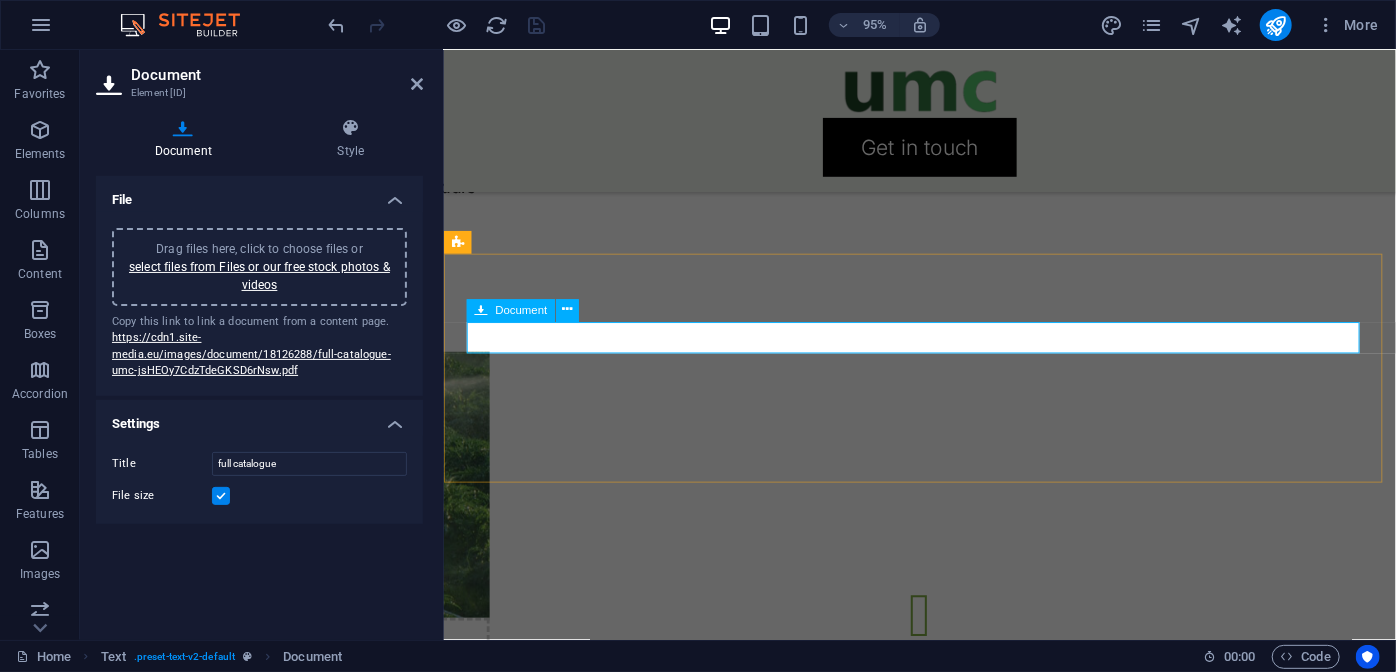 click on "full catalogue    14.49 MB" at bounding box center [944, 1910] 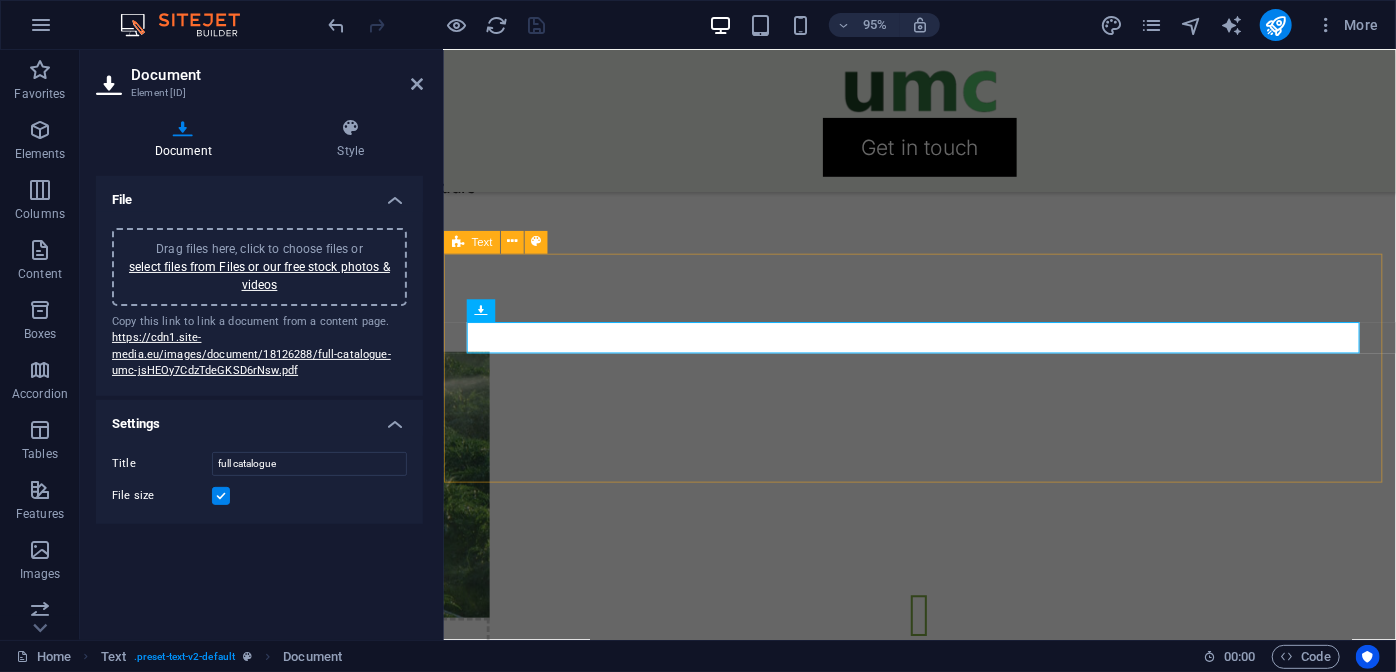 click on "Text" at bounding box center [482, 242] 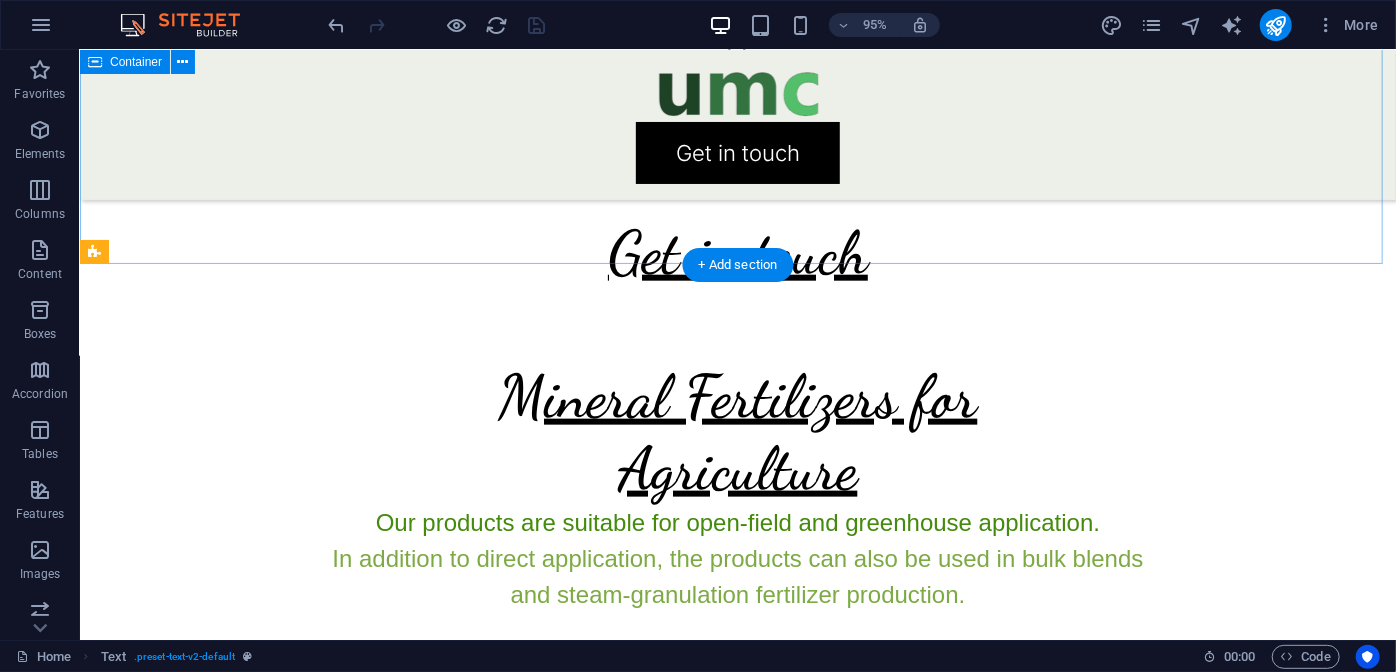 scroll, scrollTop: 4317, scrollLeft: 0, axis: vertical 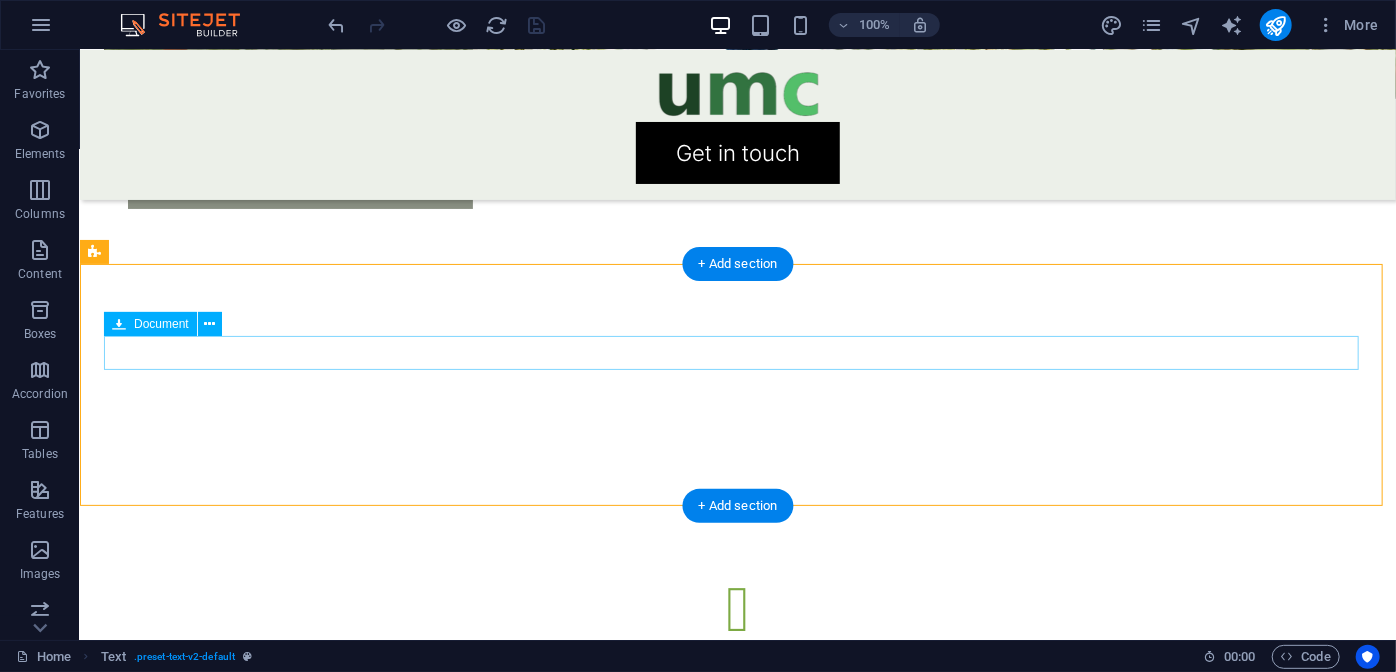 click on "full catalogue    14.49 MB" at bounding box center (737, 1873) 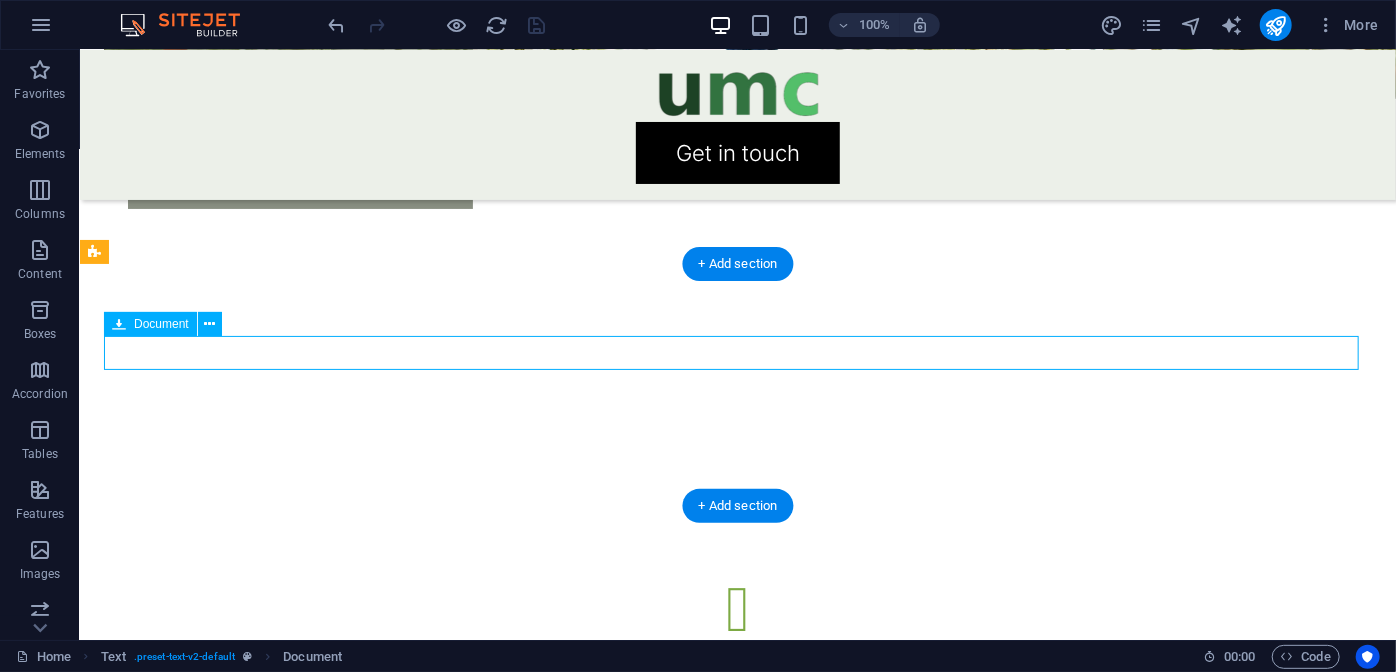 click on "full catalogue    14.49 MB" at bounding box center [737, 1873] 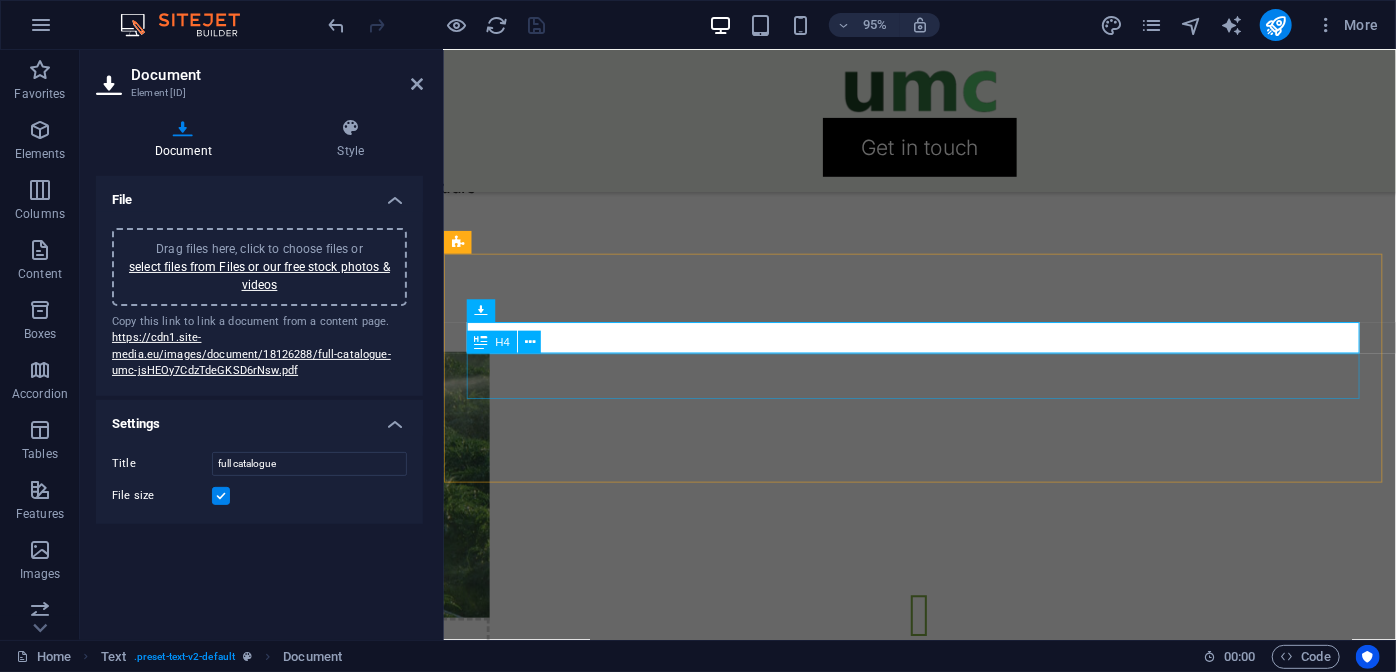 click at bounding box center (944, 1951) 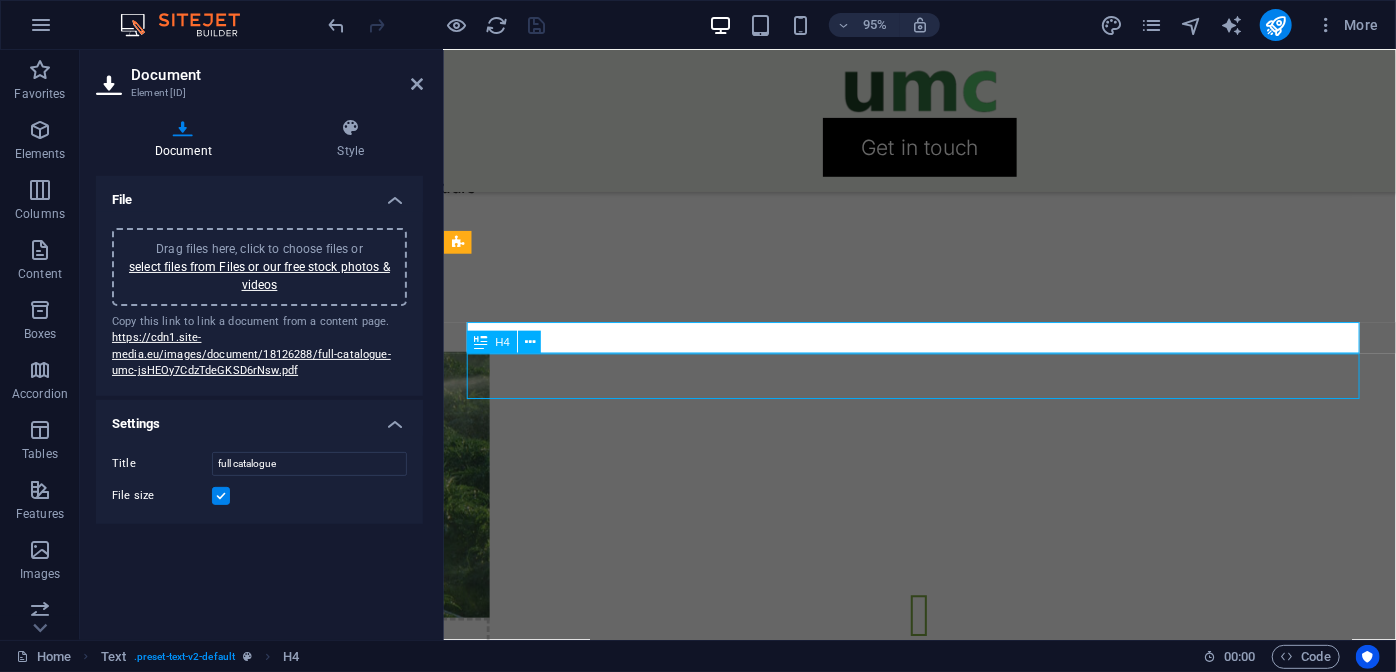scroll, scrollTop: 4317, scrollLeft: 0, axis: vertical 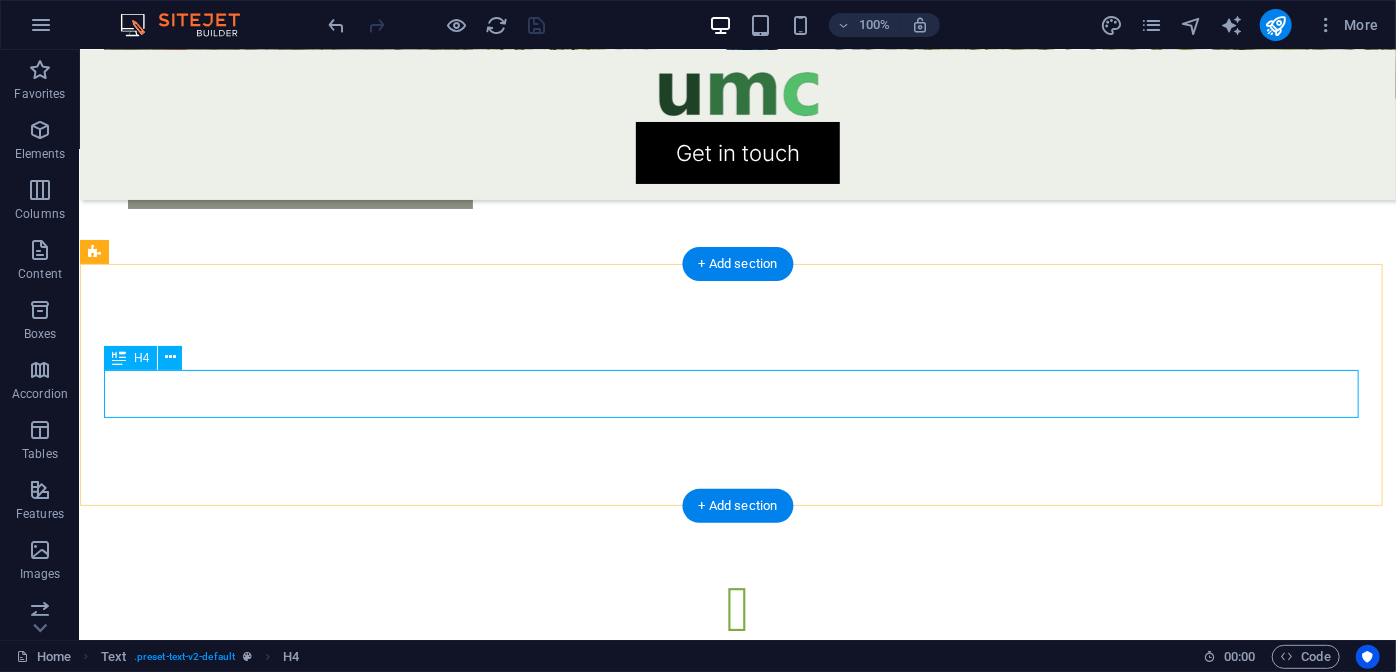 click at bounding box center [737, 1914] 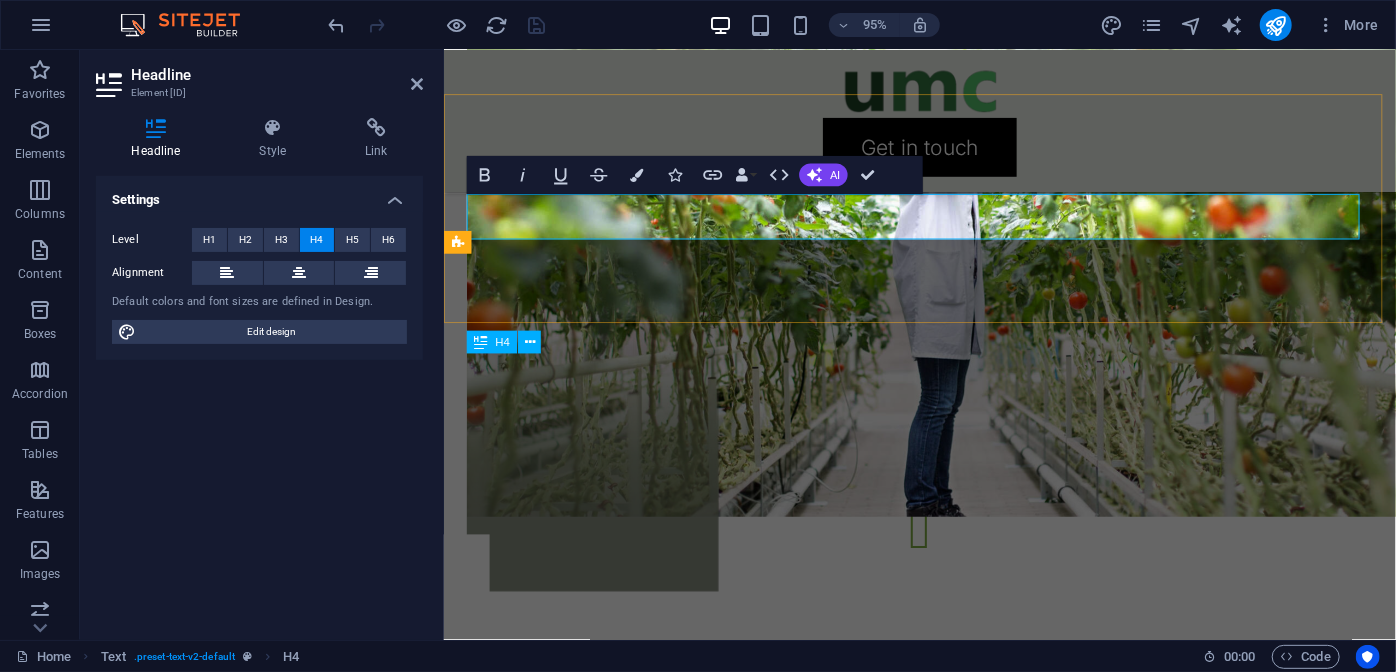 scroll, scrollTop: 4861, scrollLeft: 0, axis: vertical 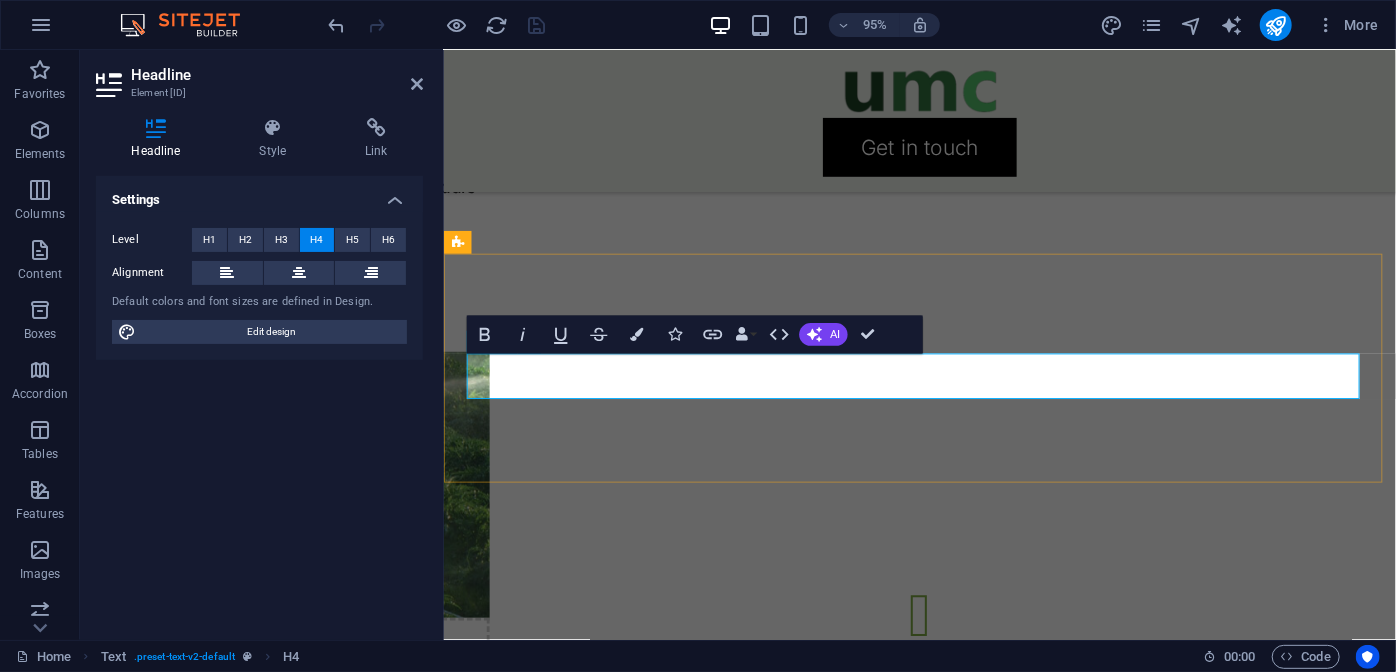 type 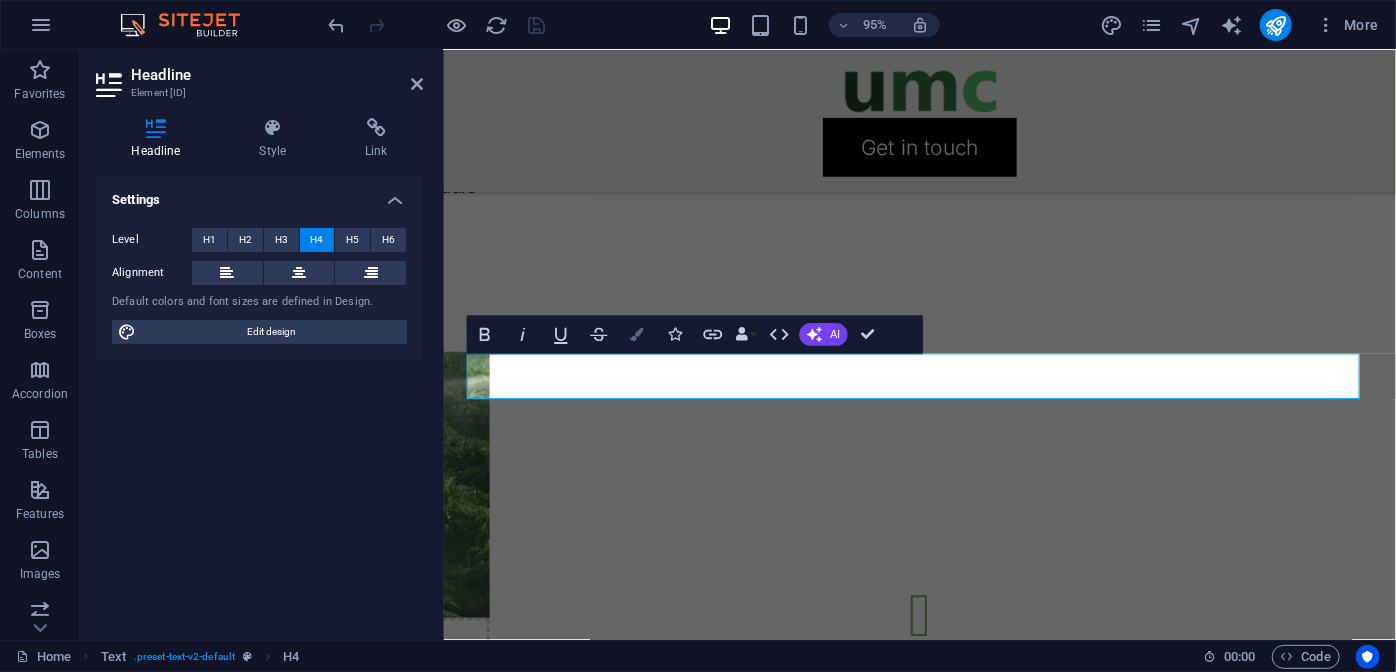 click at bounding box center (636, 335) 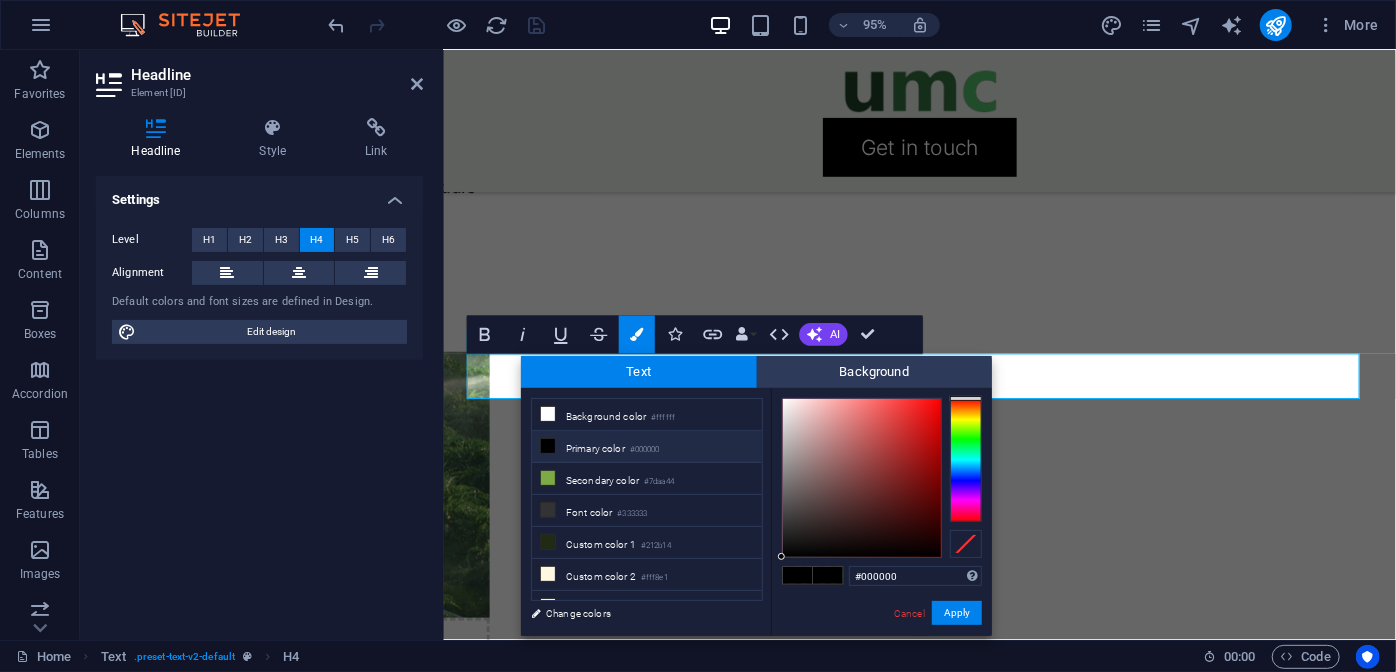 click at bounding box center (966, 460) 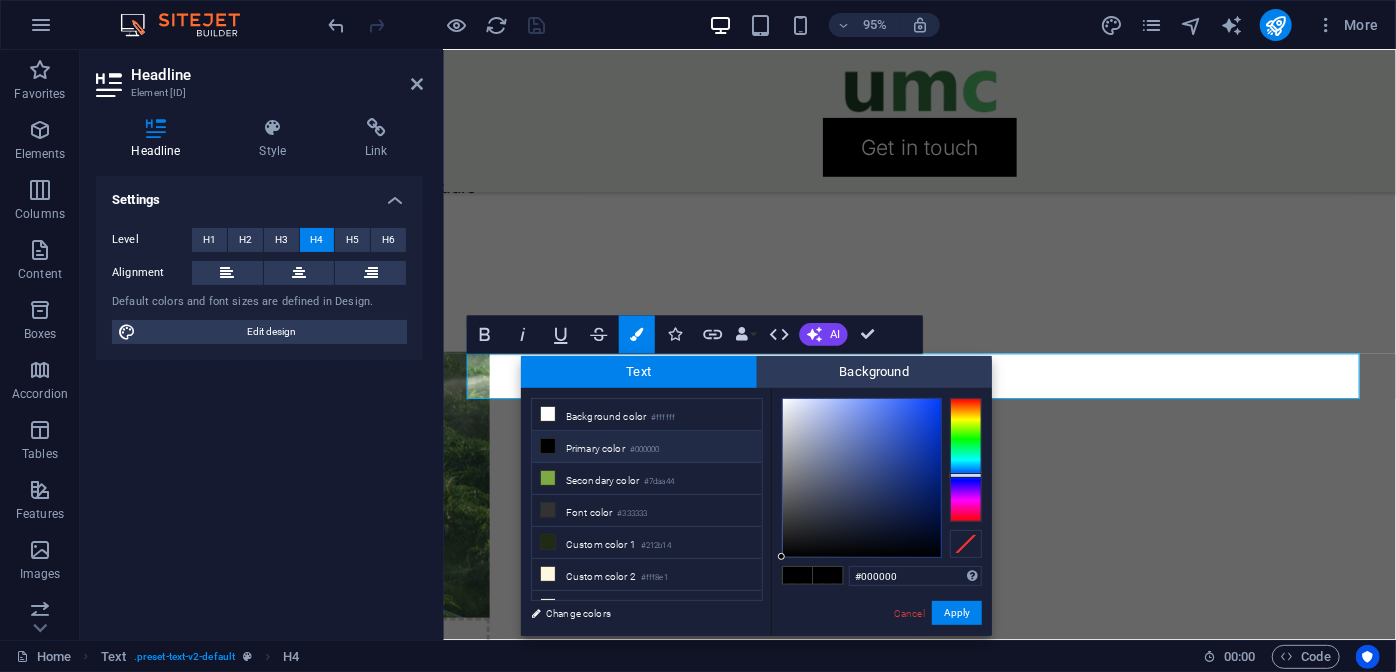 click at bounding box center (966, 460) 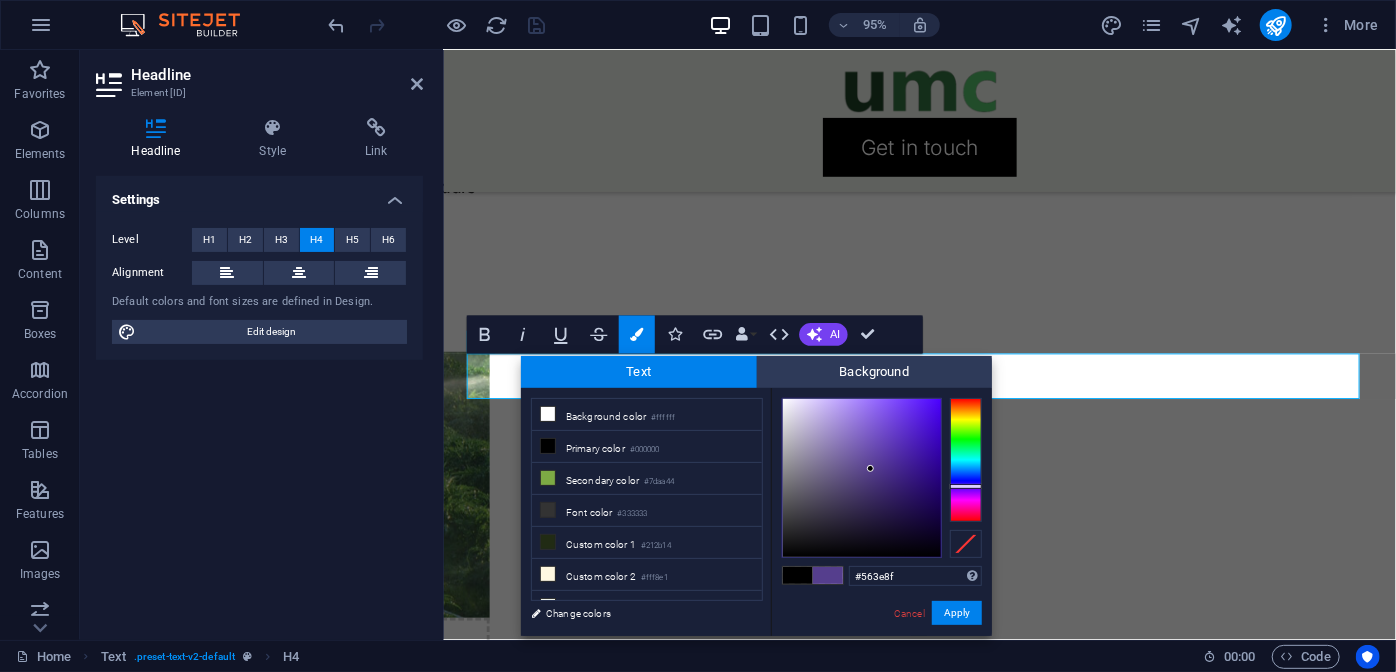 click at bounding box center (862, 478) 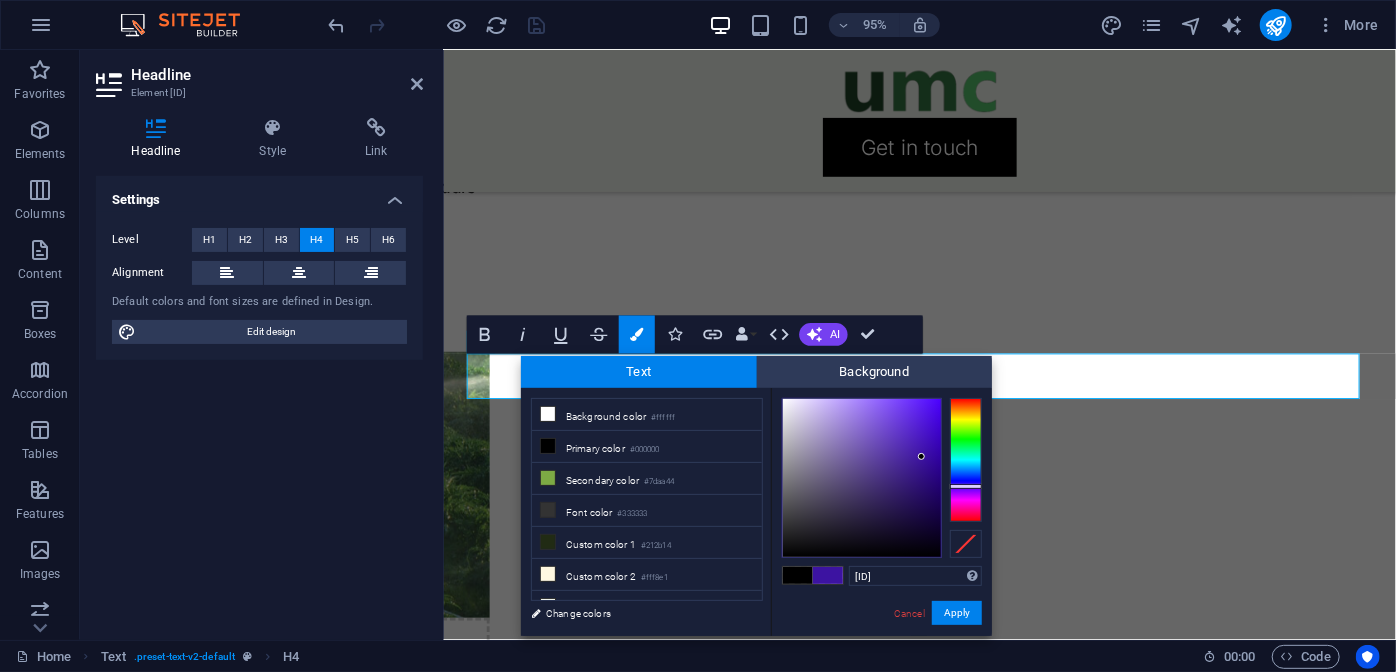 type on "#3c12a2" 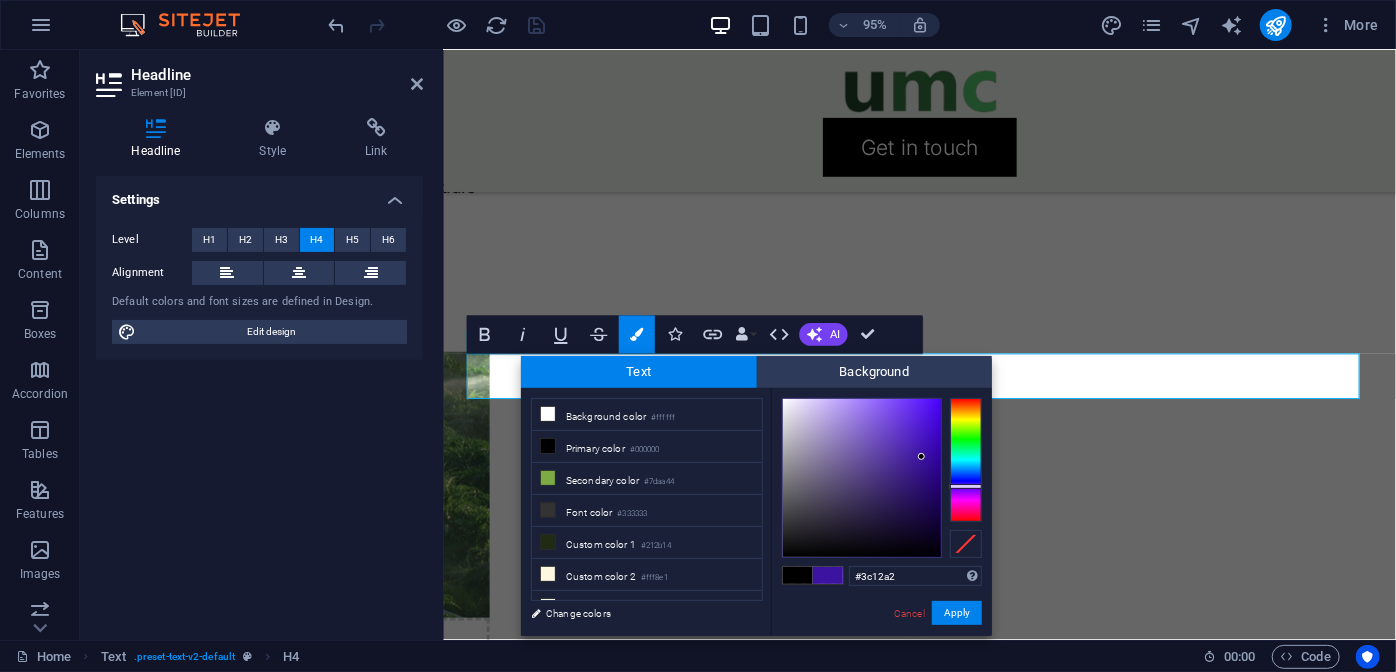 click at bounding box center [862, 478] 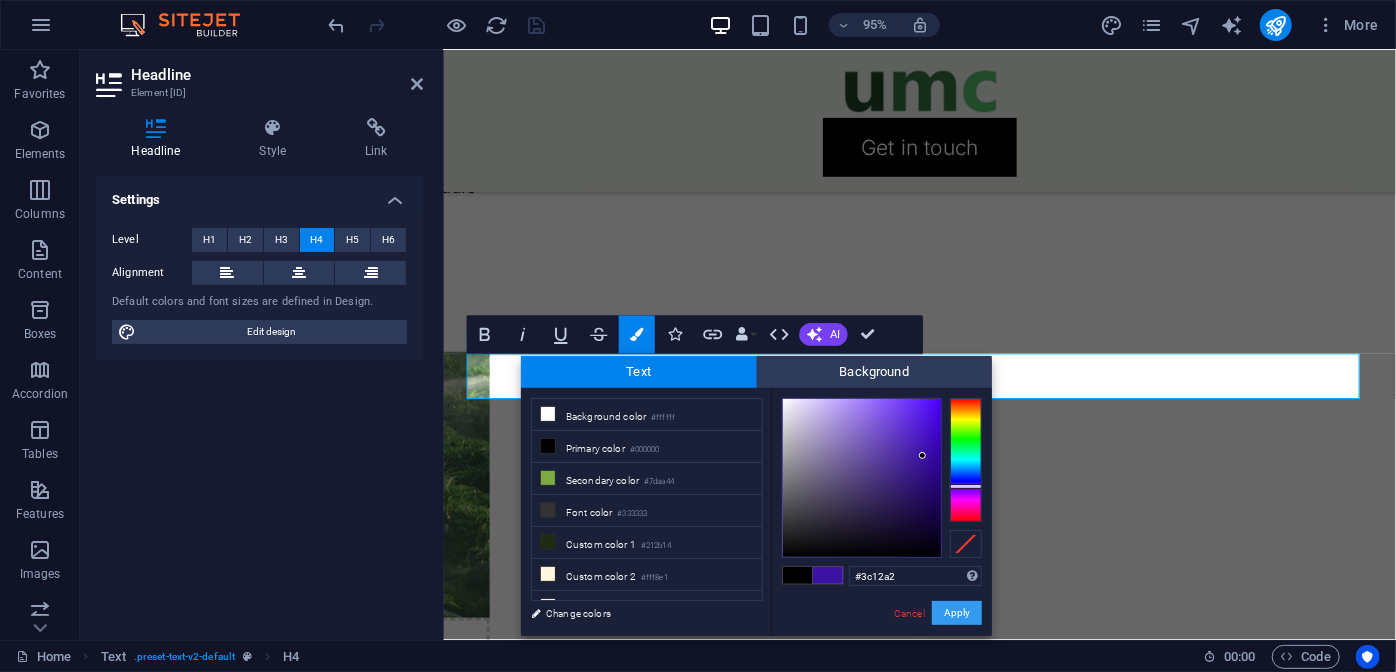 click on "Apply" at bounding box center (957, 613) 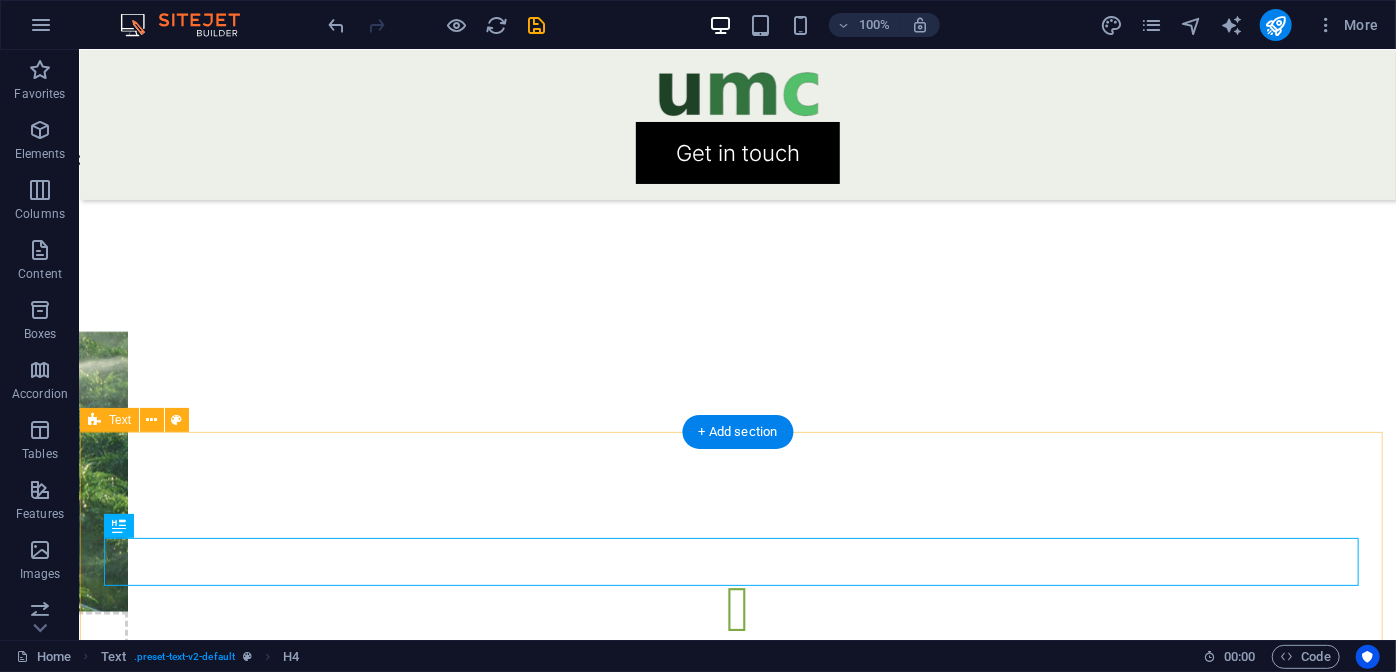 scroll, scrollTop: 4317, scrollLeft: 0, axis: vertical 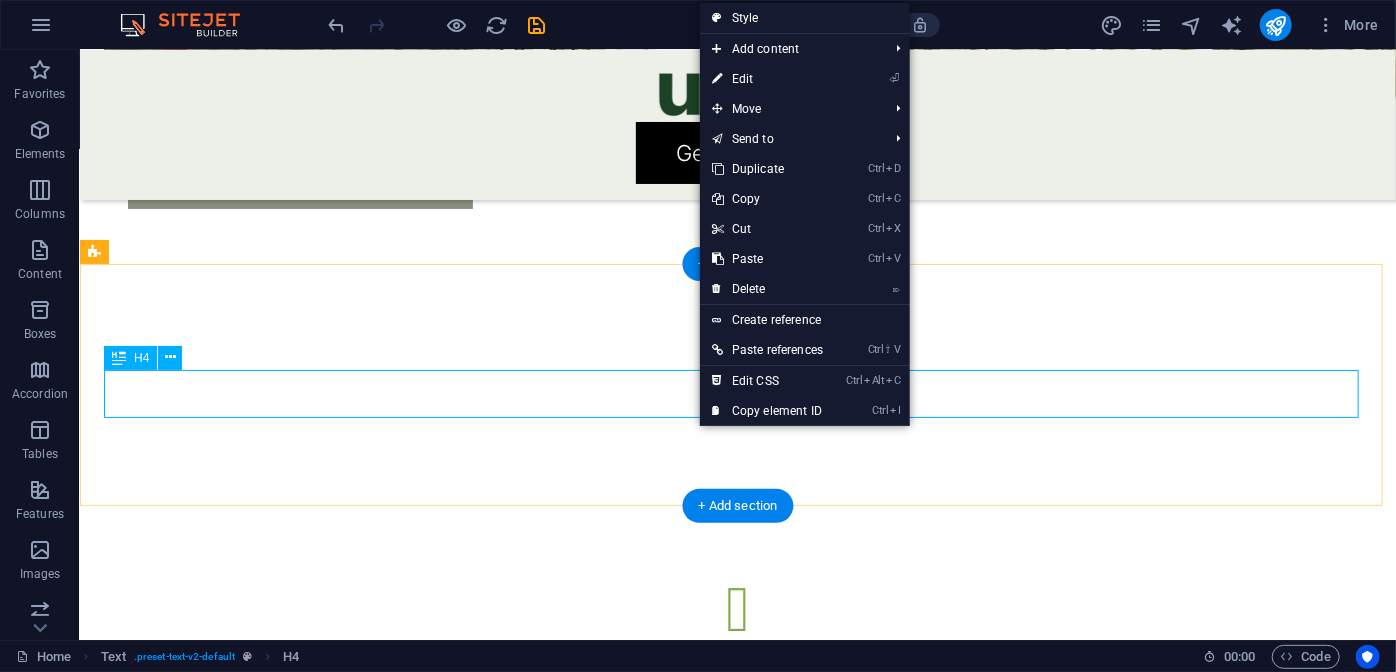click on "full catalogue" at bounding box center (737, 1914) 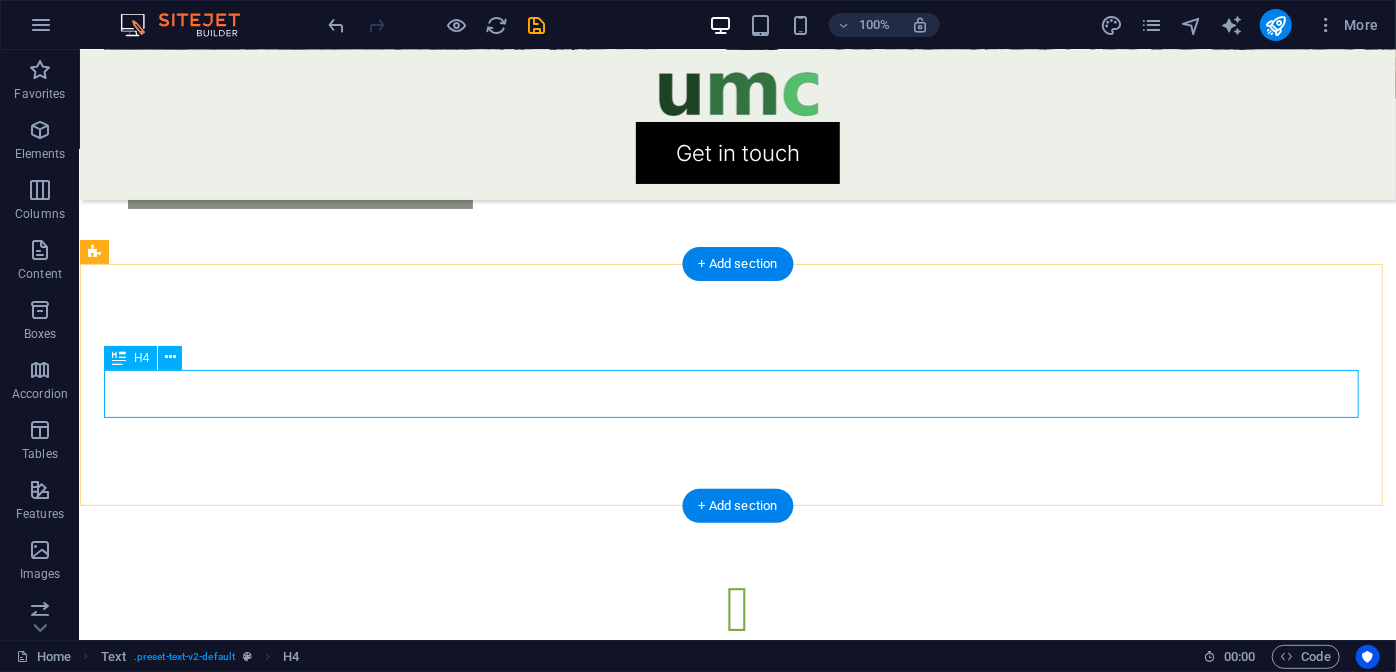 click on "full catalogue" at bounding box center (737, 1914) 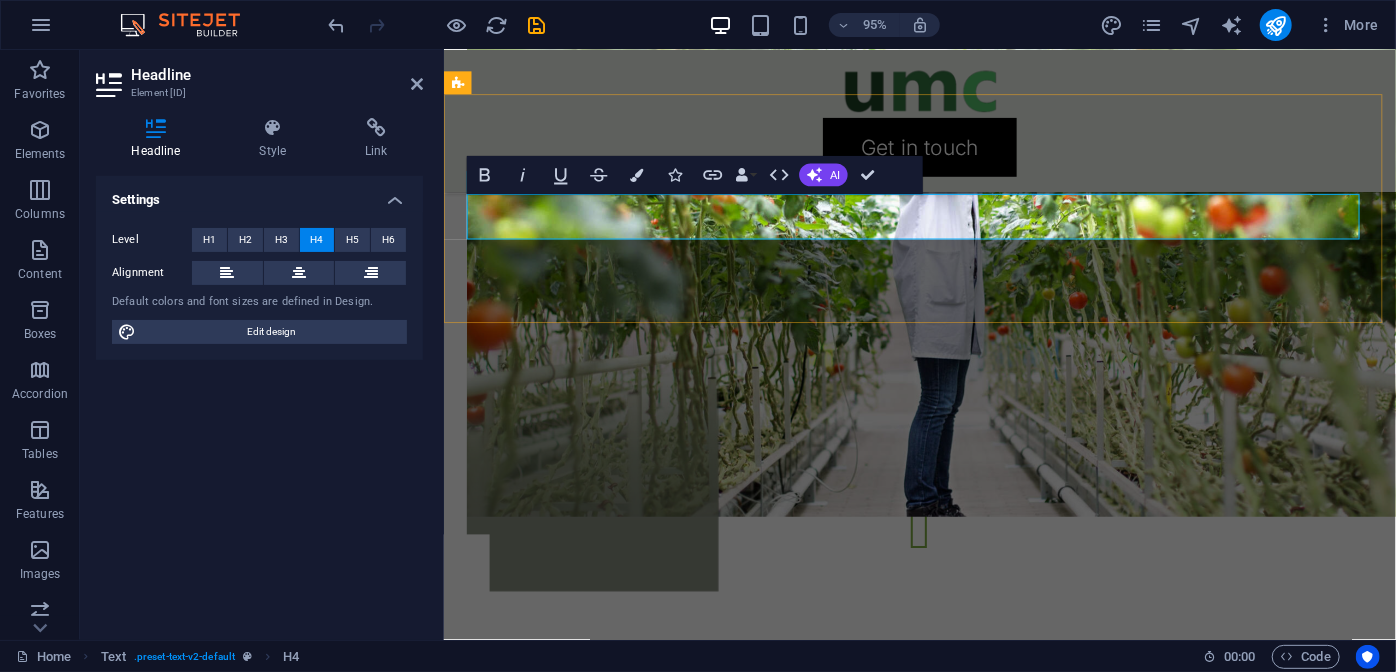 scroll, scrollTop: 4861, scrollLeft: 0, axis: vertical 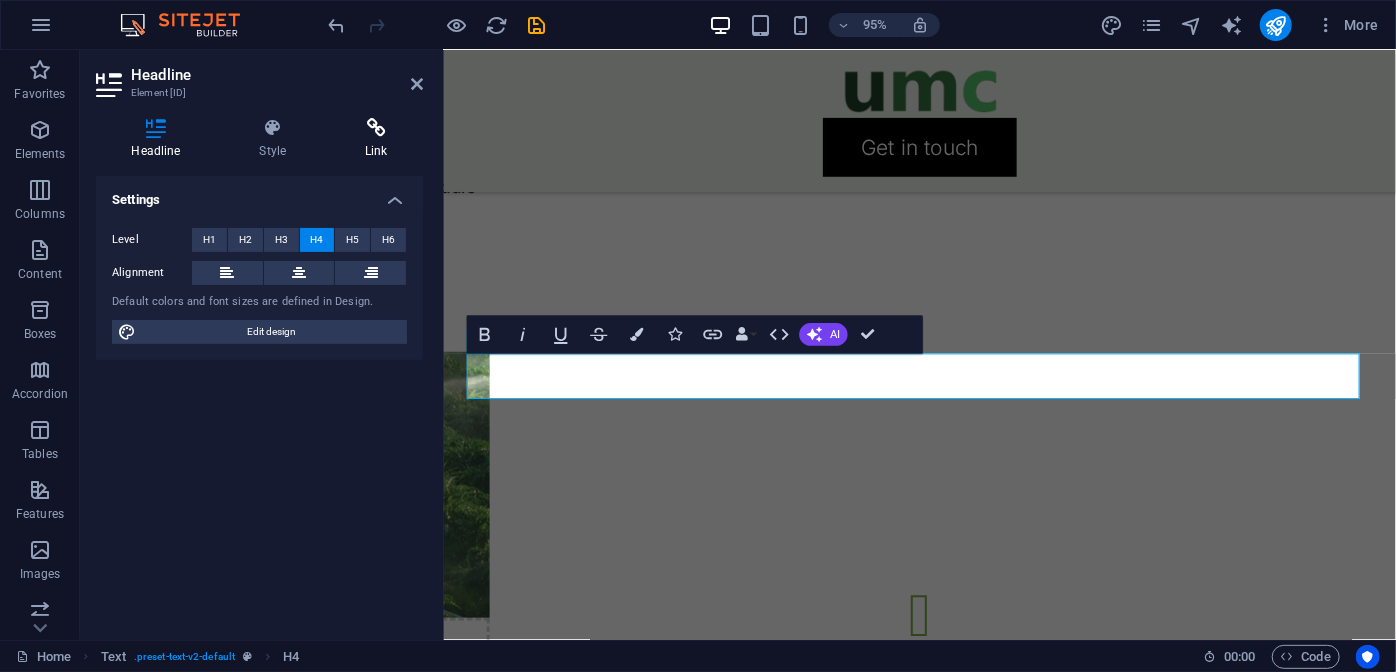 click at bounding box center (376, 128) 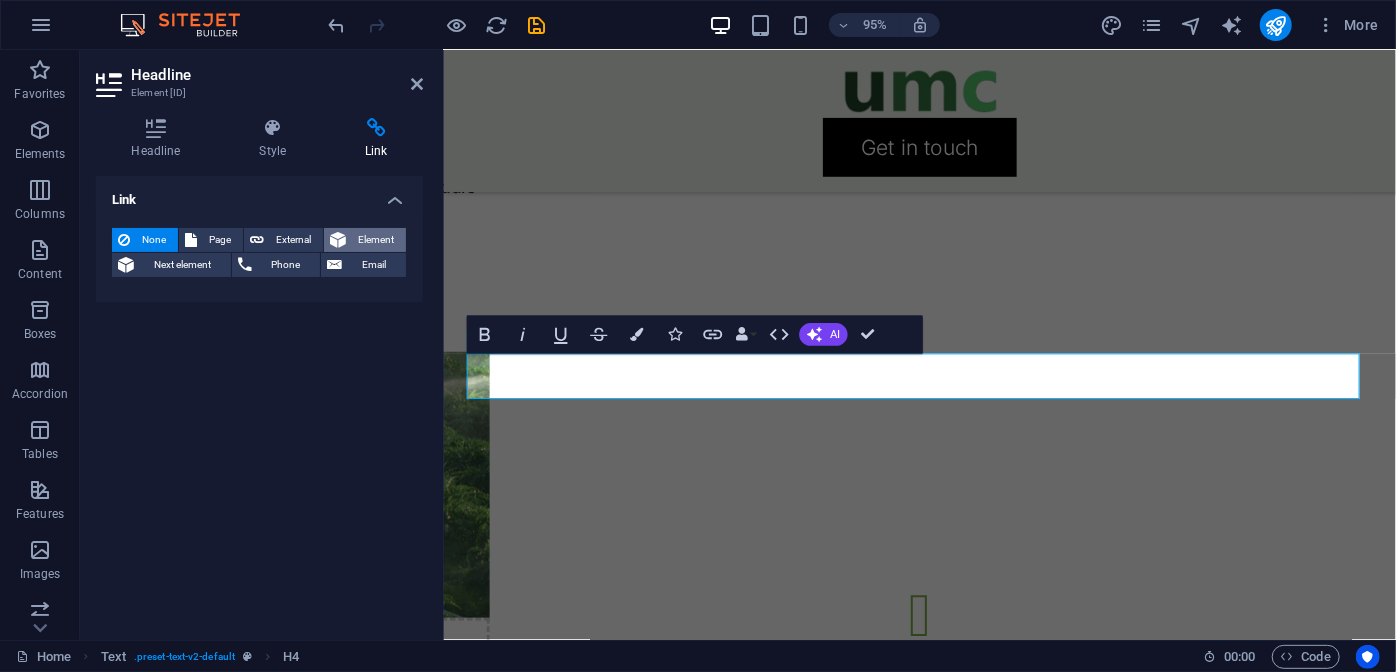 click on "Element" at bounding box center (376, 240) 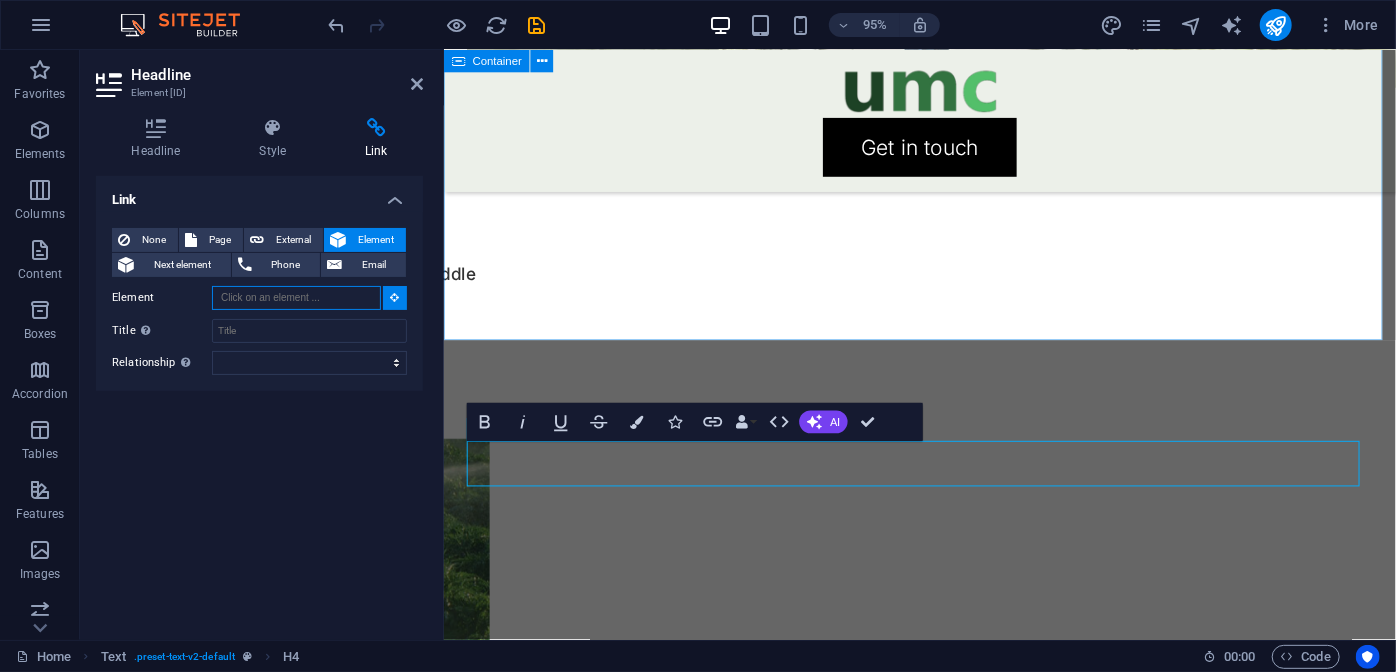 scroll, scrollTop: 4767, scrollLeft: 0, axis: vertical 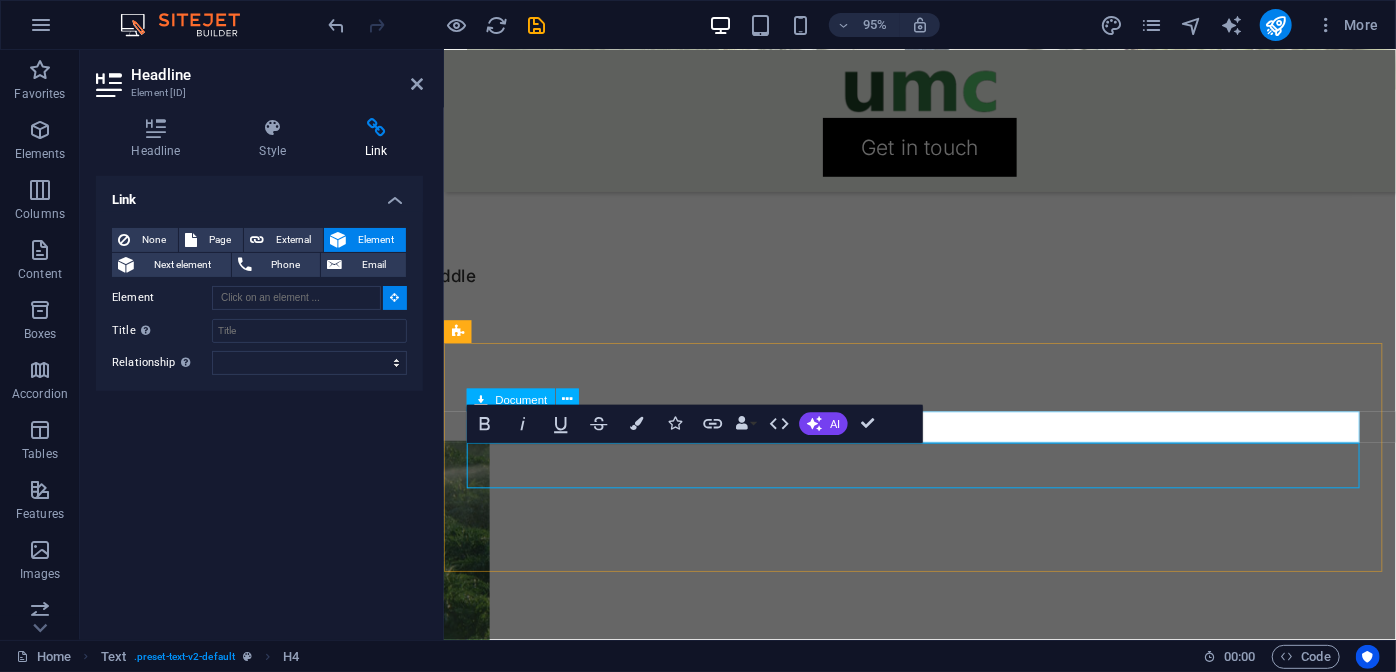 click on "full catalogue    14.49 MB" at bounding box center [944, 2004] 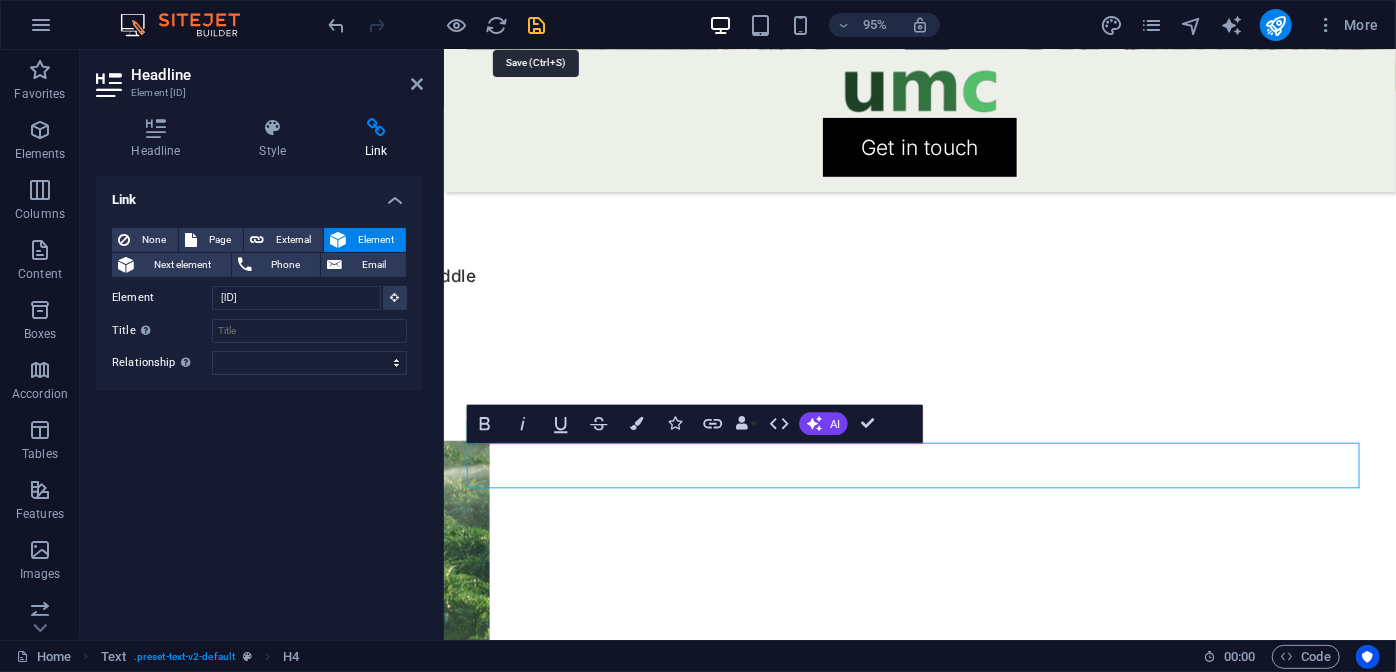 click at bounding box center [537, 25] 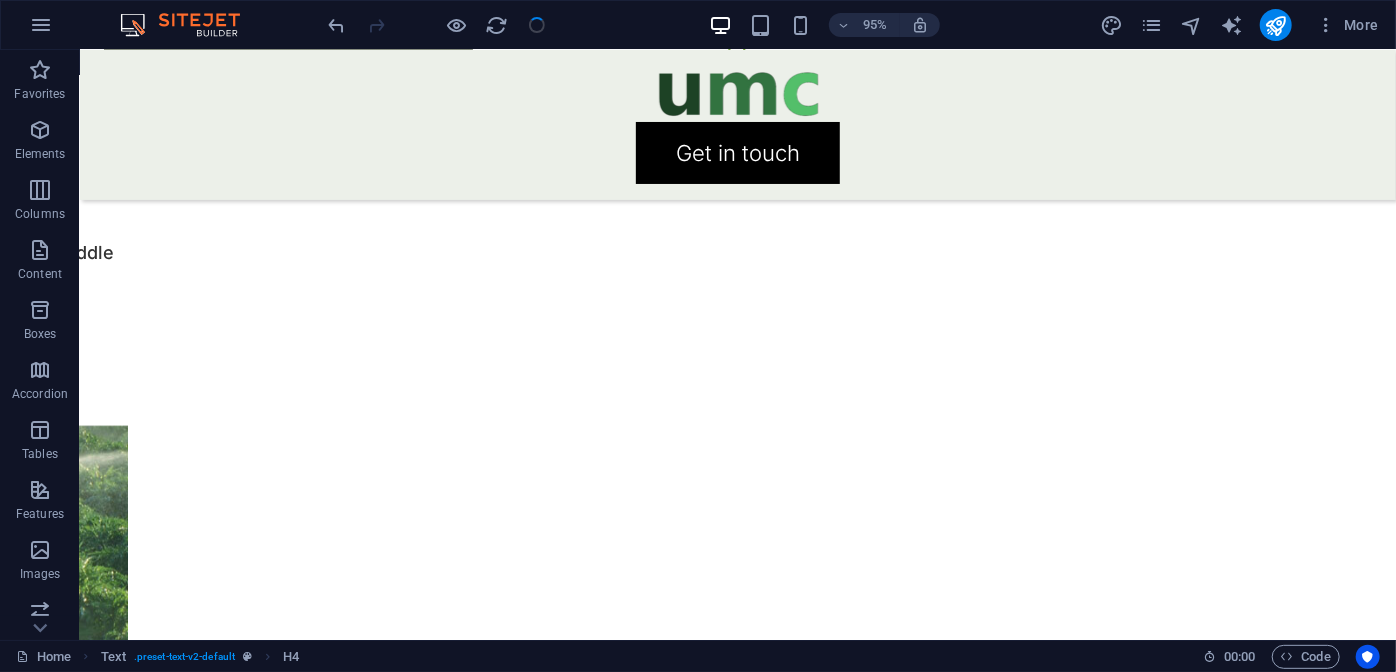 scroll, scrollTop: 4222, scrollLeft: 0, axis: vertical 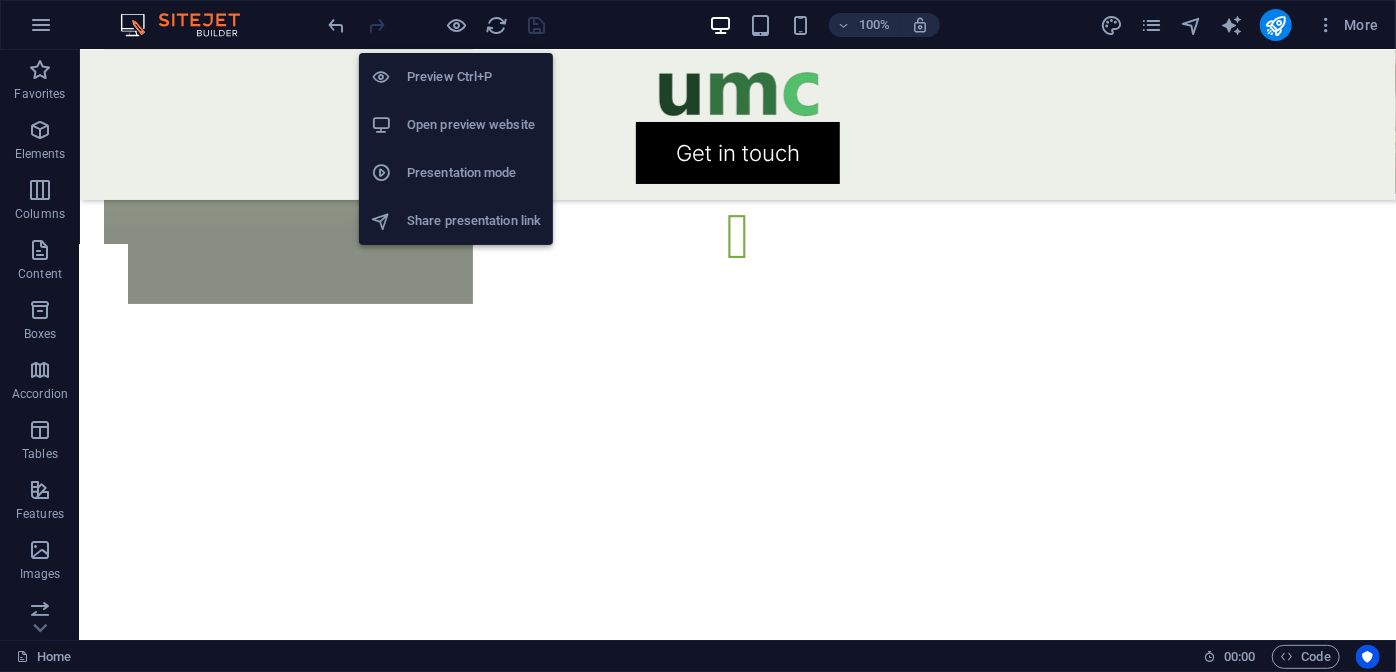click on "Open preview website" at bounding box center [474, 125] 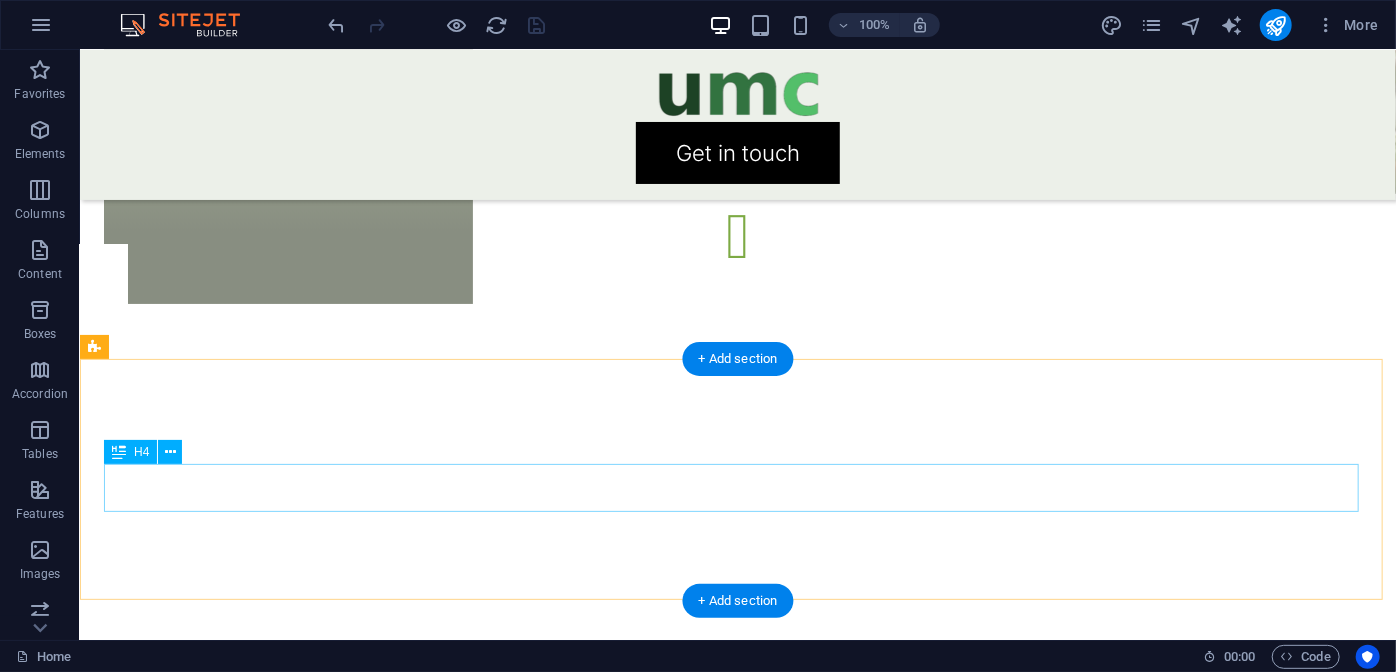 click on "full catalogue" at bounding box center (737, 2009) 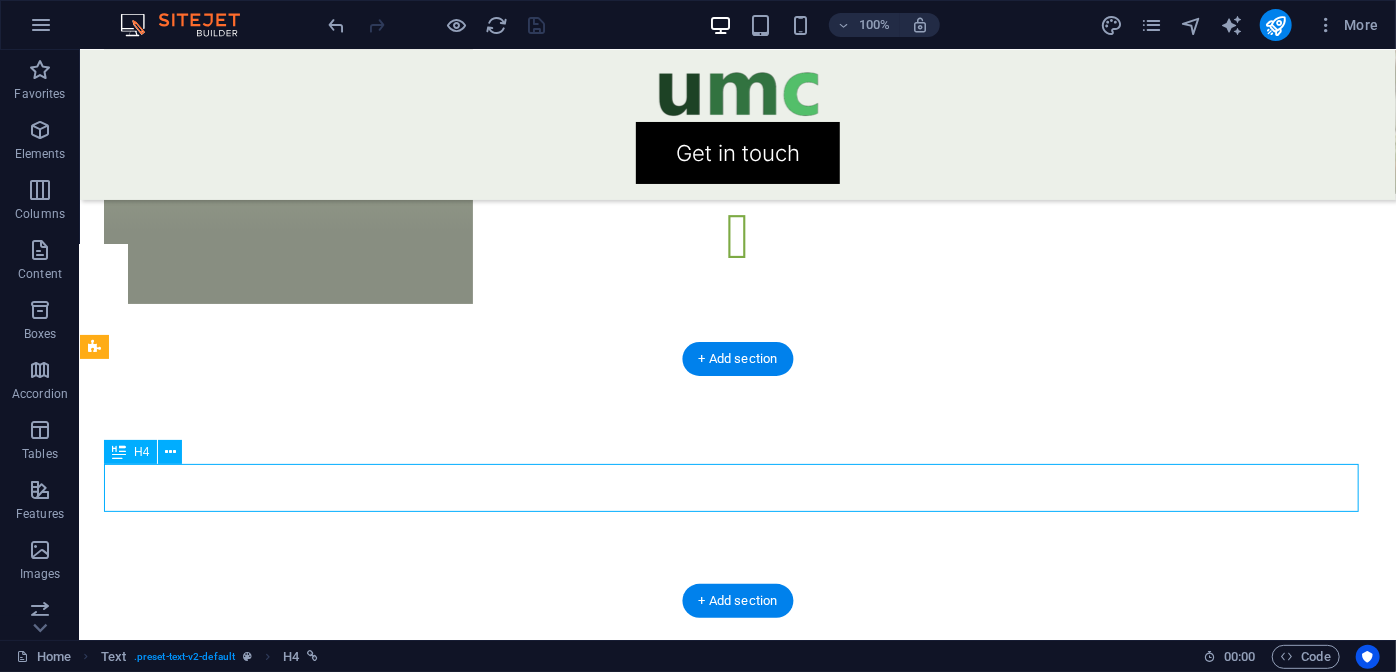 click on "full catalogue" at bounding box center [737, 2009] 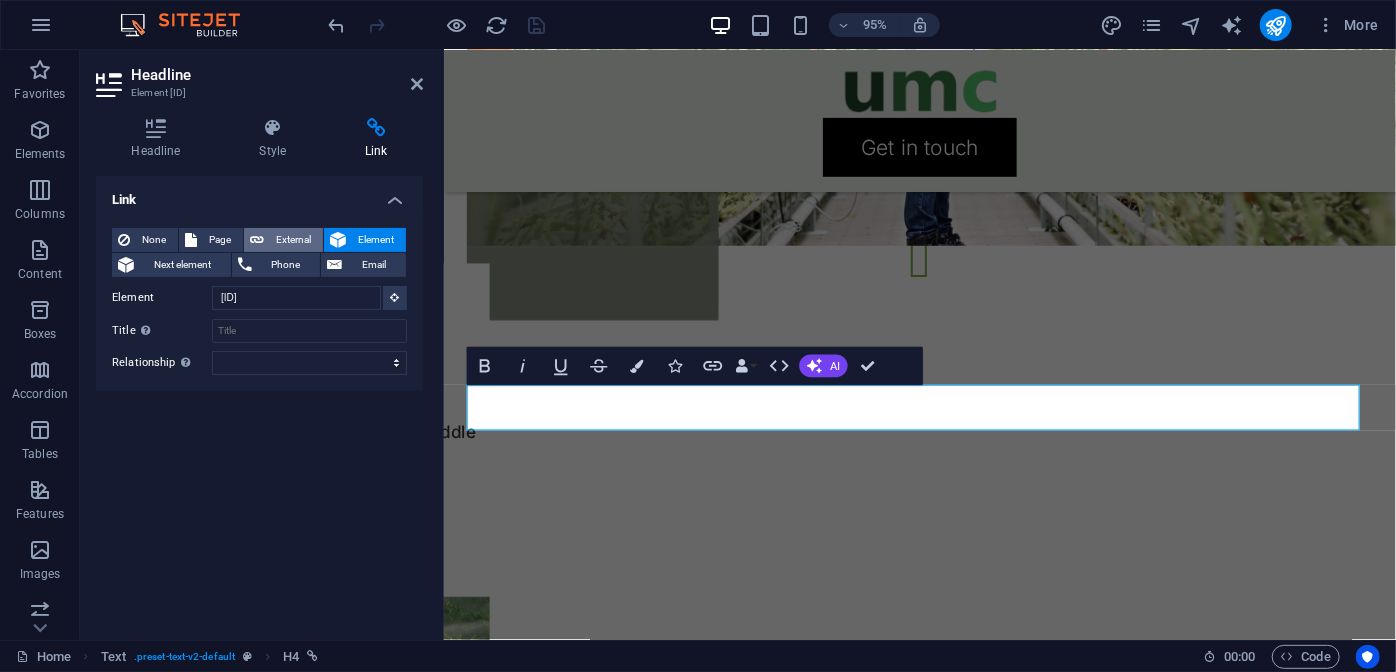 scroll, scrollTop: 4579, scrollLeft: 0, axis: vertical 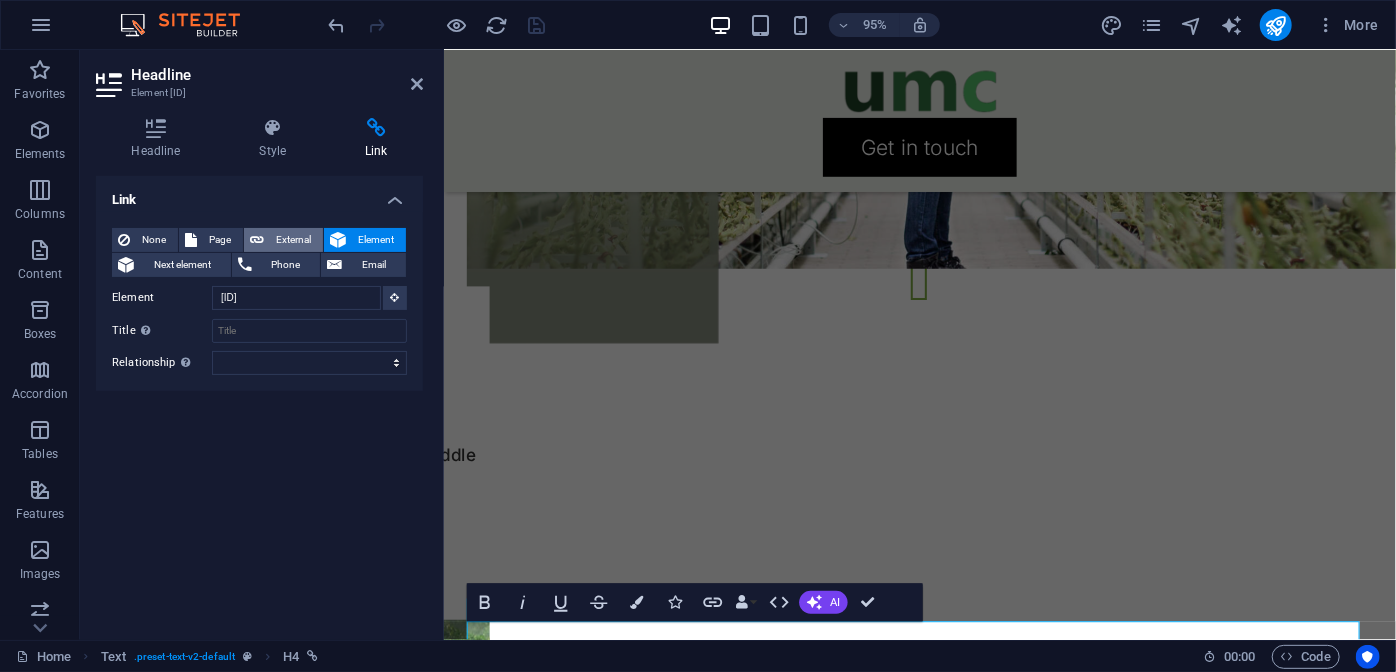 click on "External" at bounding box center [293, 240] 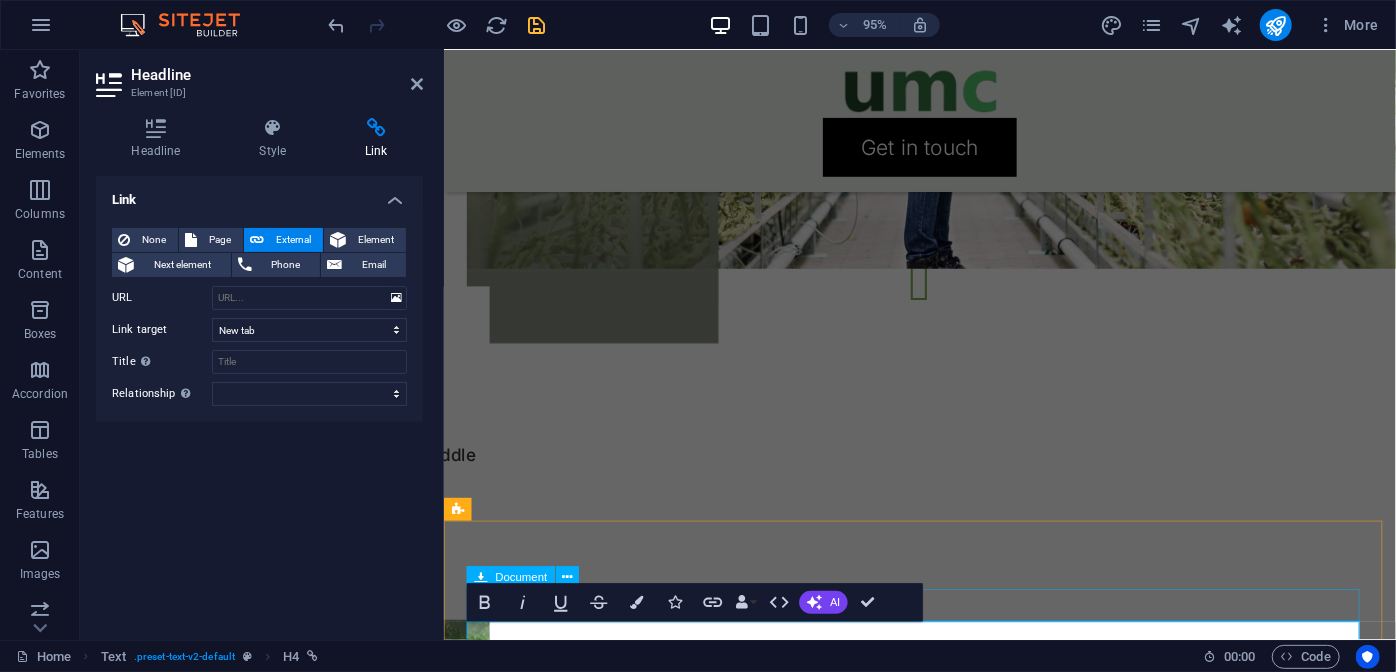 click on "full catalogue    14.49 MB" at bounding box center [944, 2192] 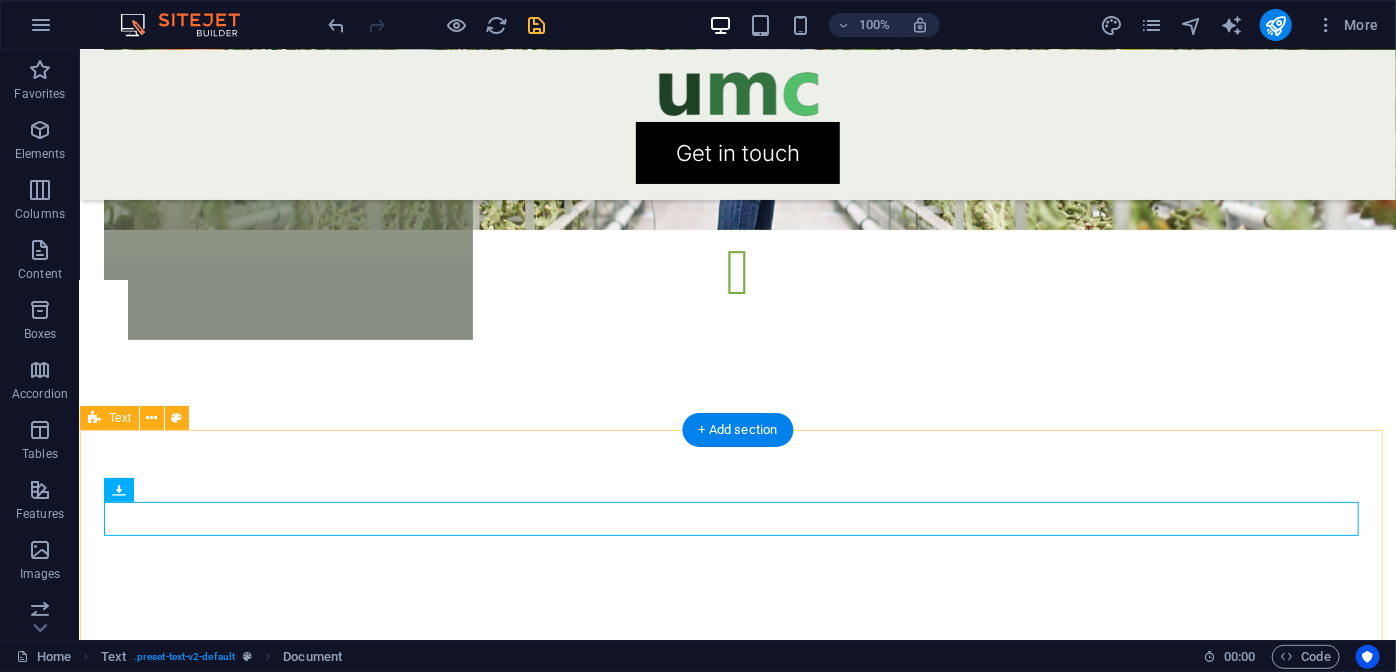 scroll, scrollTop: 4186, scrollLeft: 0, axis: vertical 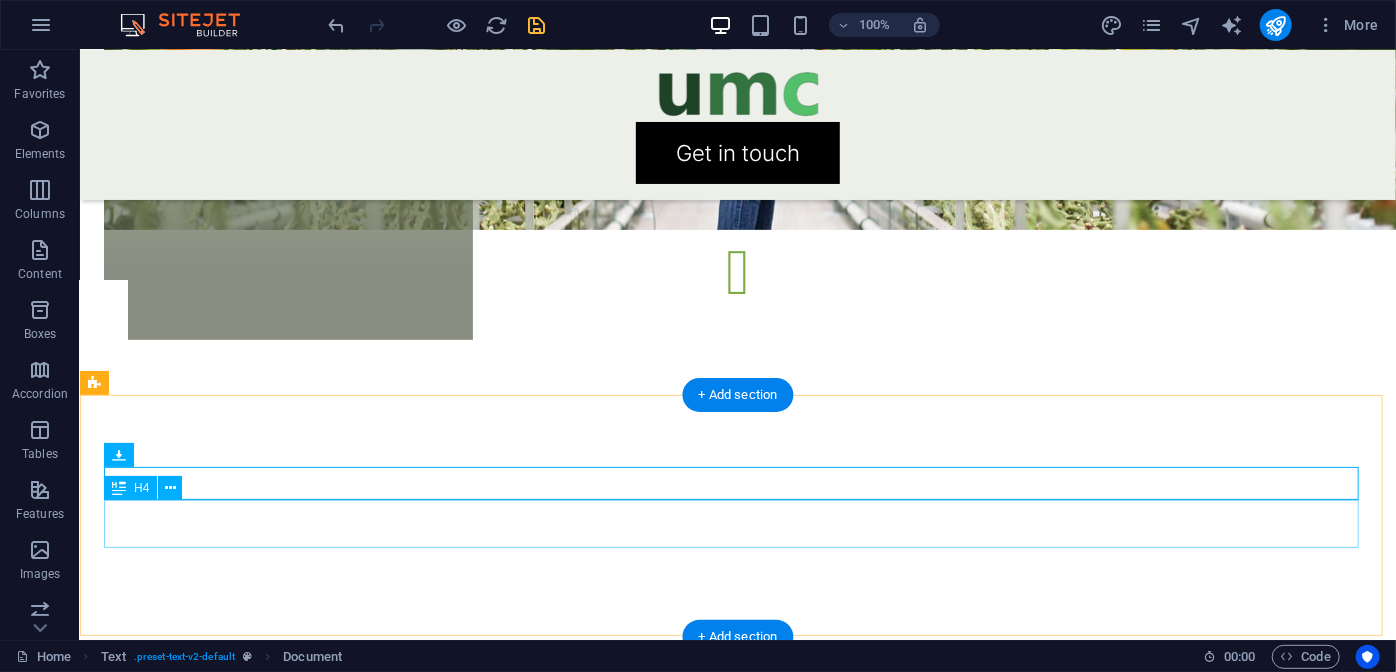 click on "full catalogue" at bounding box center [737, 2045] 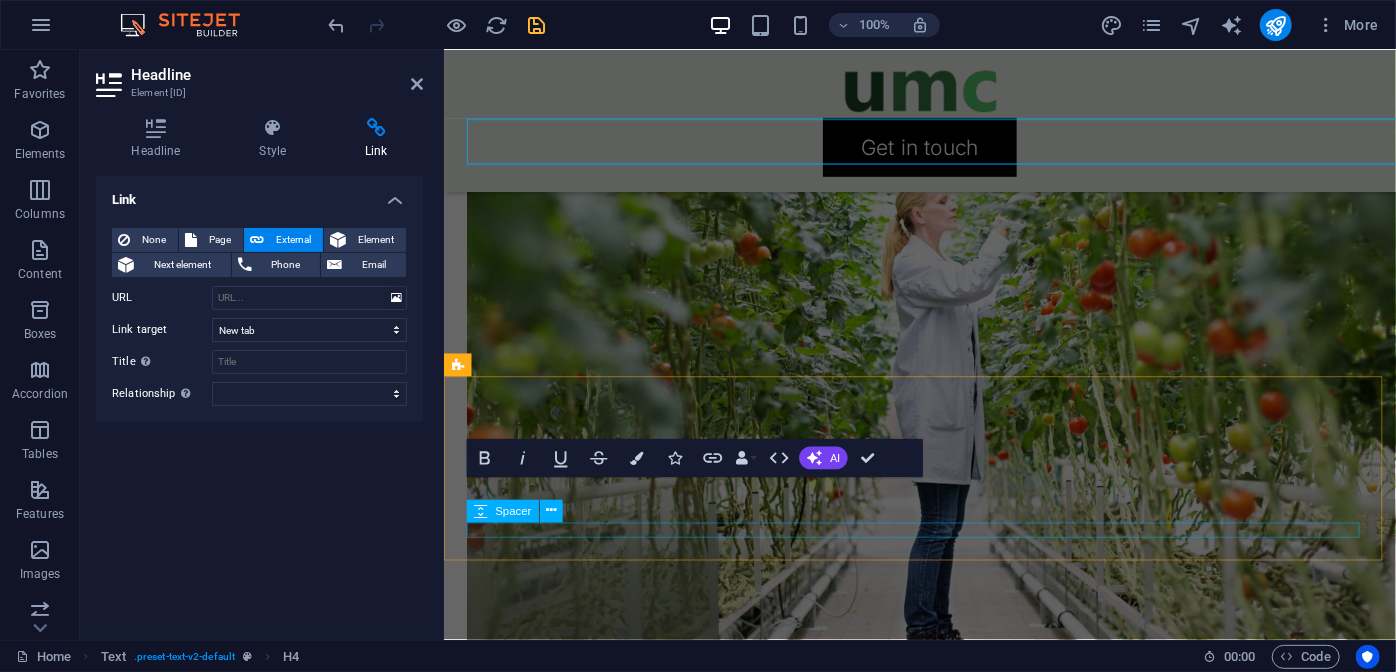 scroll, scrollTop: 4731, scrollLeft: 0, axis: vertical 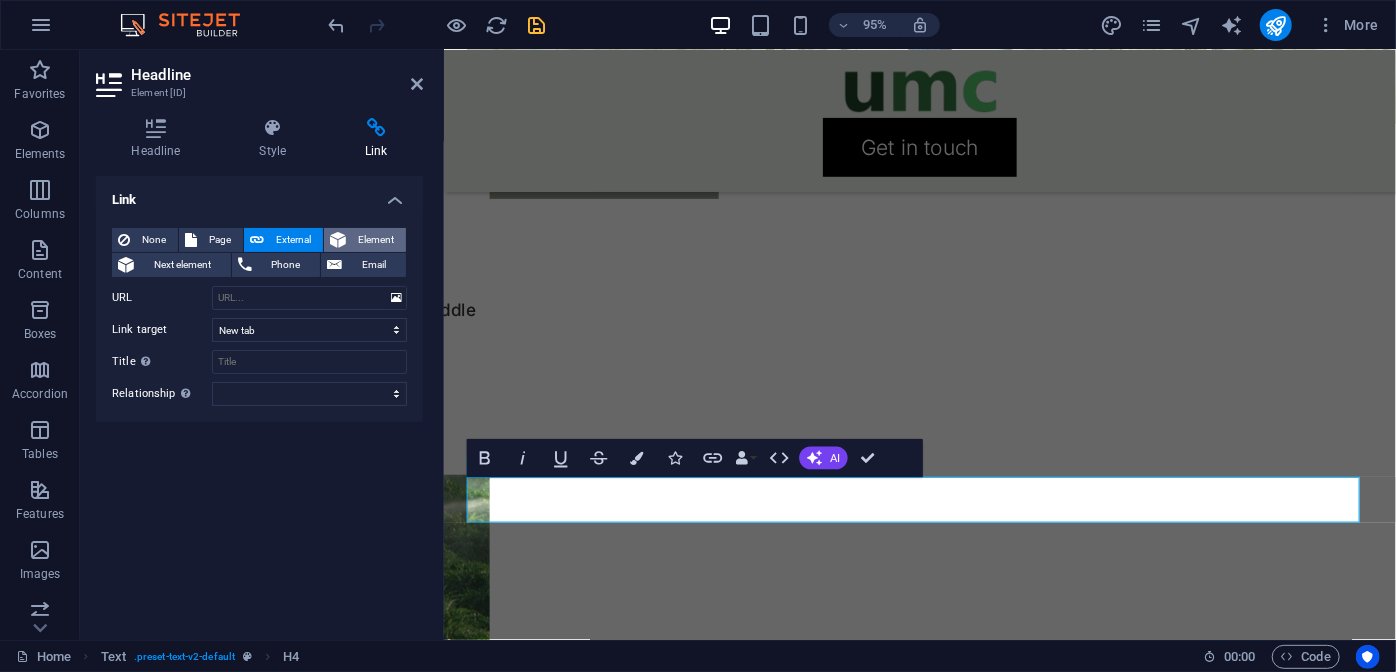 click on "Element" at bounding box center (376, 240) 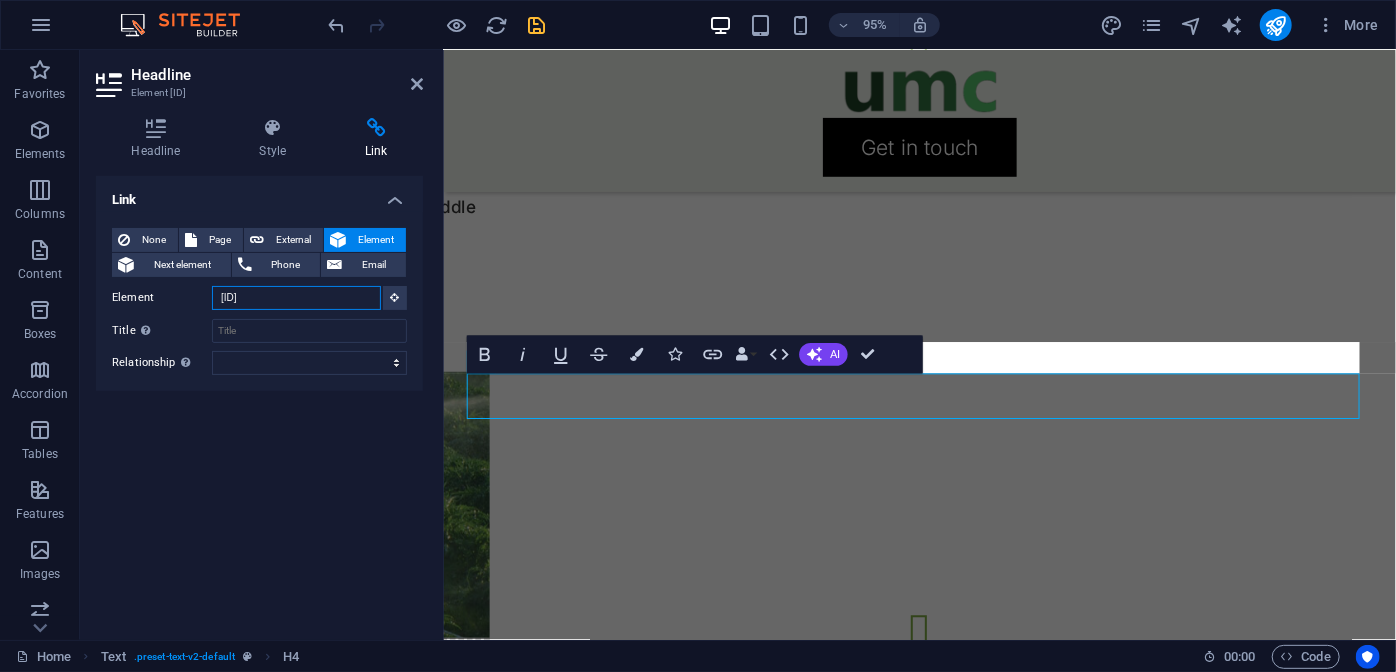 scroll, scrollTop: 4854, scrollLeft: 0, axis: vertical 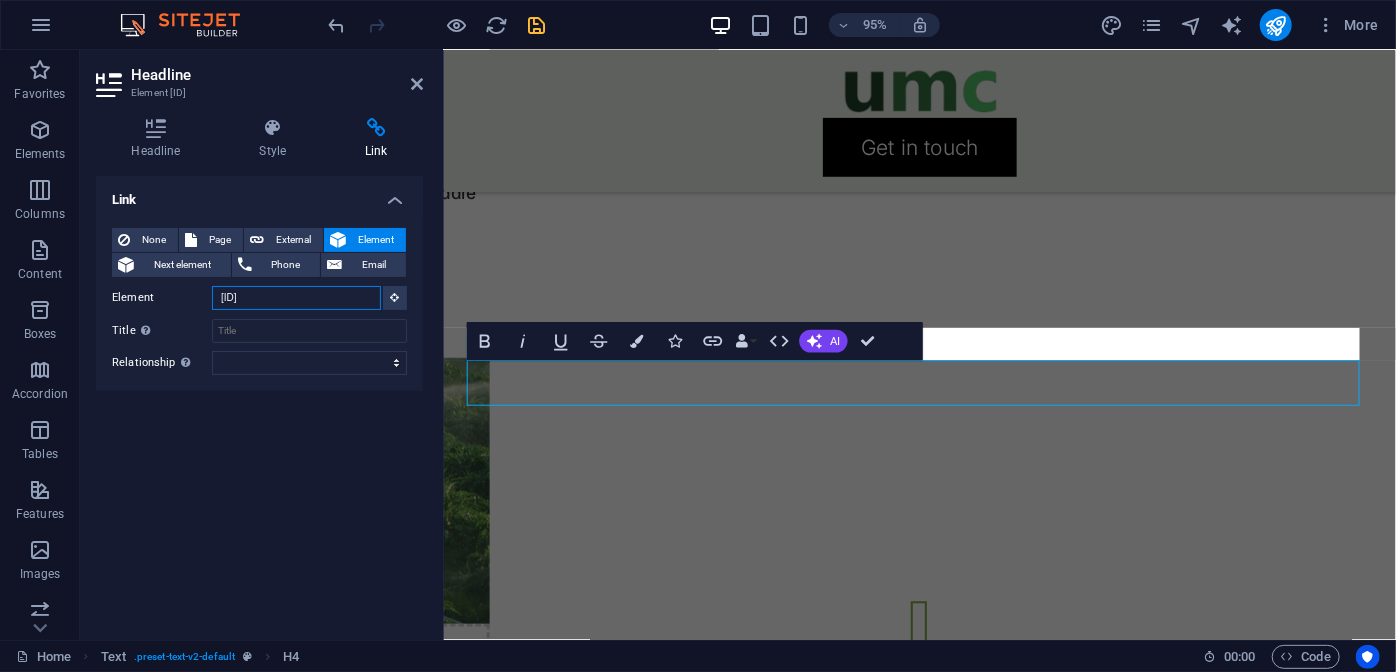 type on "[ID]" 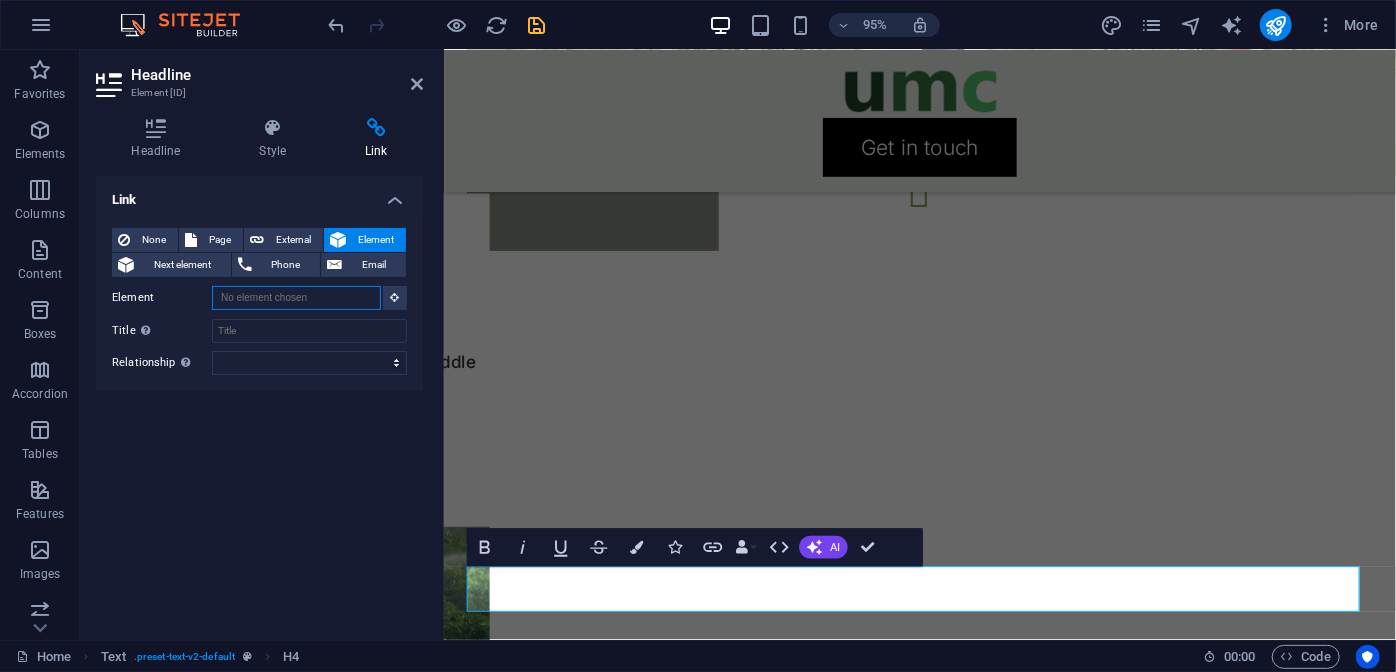 scroll, scrollTop: 4637, scrollLeft: 0, axis: vertical 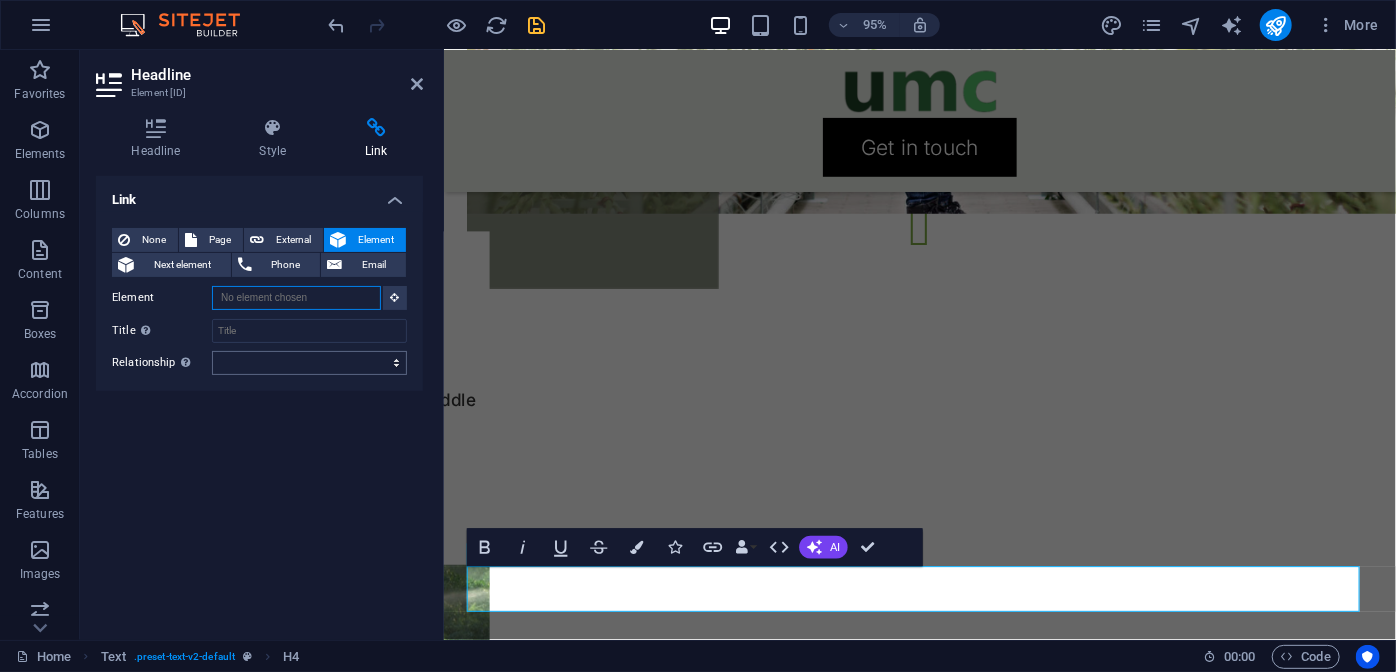type 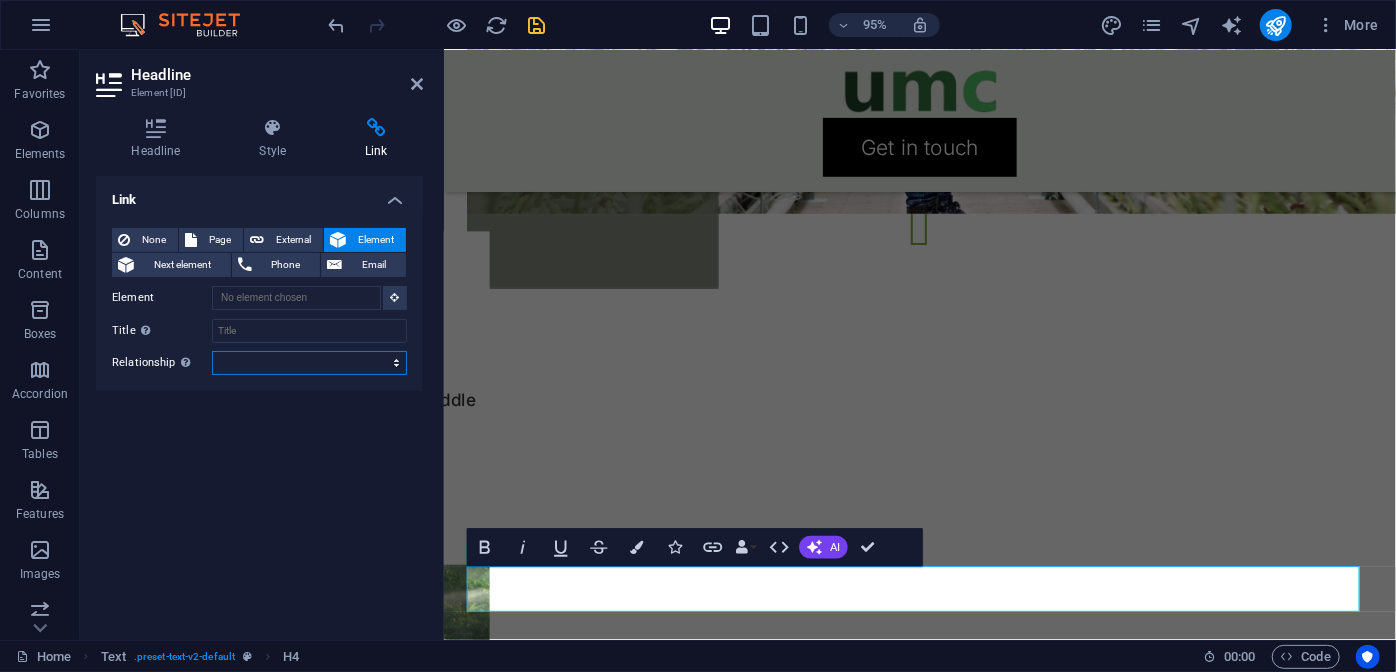 click on "alternate author bookmark external help license next nofollow noreferrer noopener prev search tag" at bounding box center [309, 363] 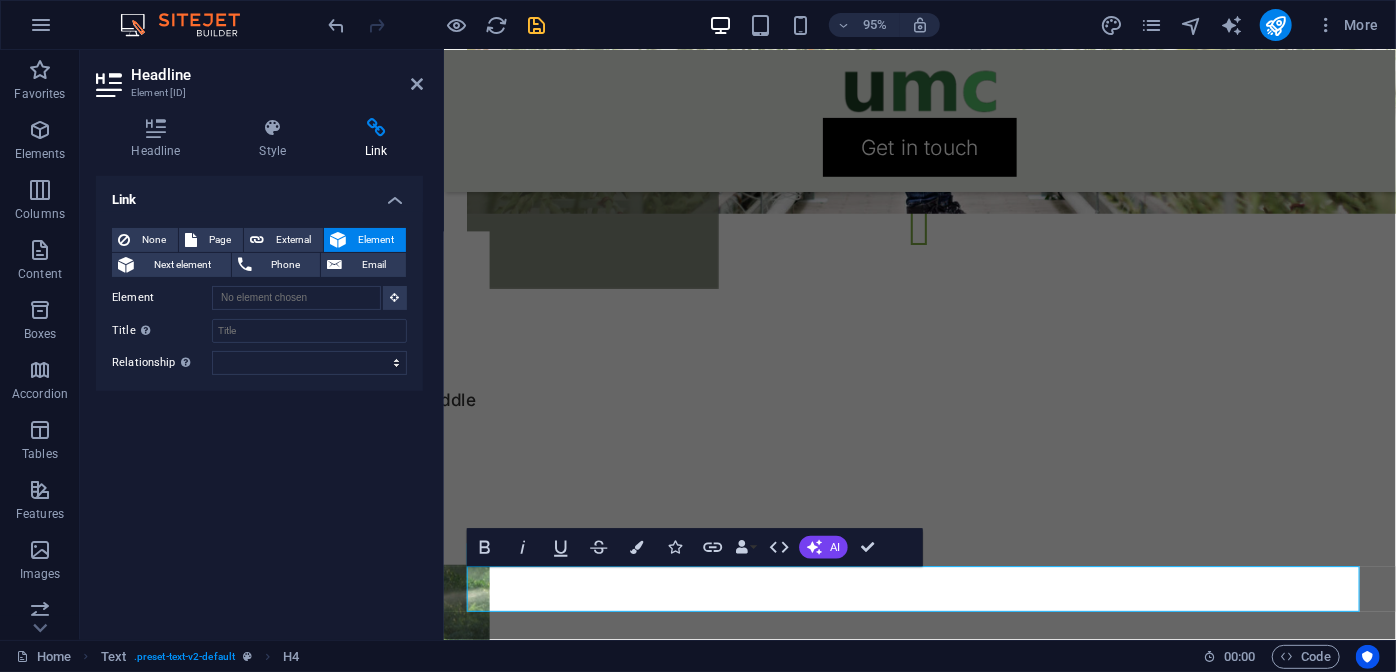 click on "Element Next element Phone Email Page Home Element URL Phone Email Link target New tab Same tab Overlay Title Additional link description, should not be the same as the link text. The title is most often shown as a tooltip text when the mouse moves over the element. Leave empty if uncertain. Relationship Sets the relationship of this link to the link target . For example, the value "nofollow" instructs search engines not to follow the link. Can be left empty. alternate author bookmark external help license next nofollow noreferrer noopener prev search tag" at bounding box center (259, 400) 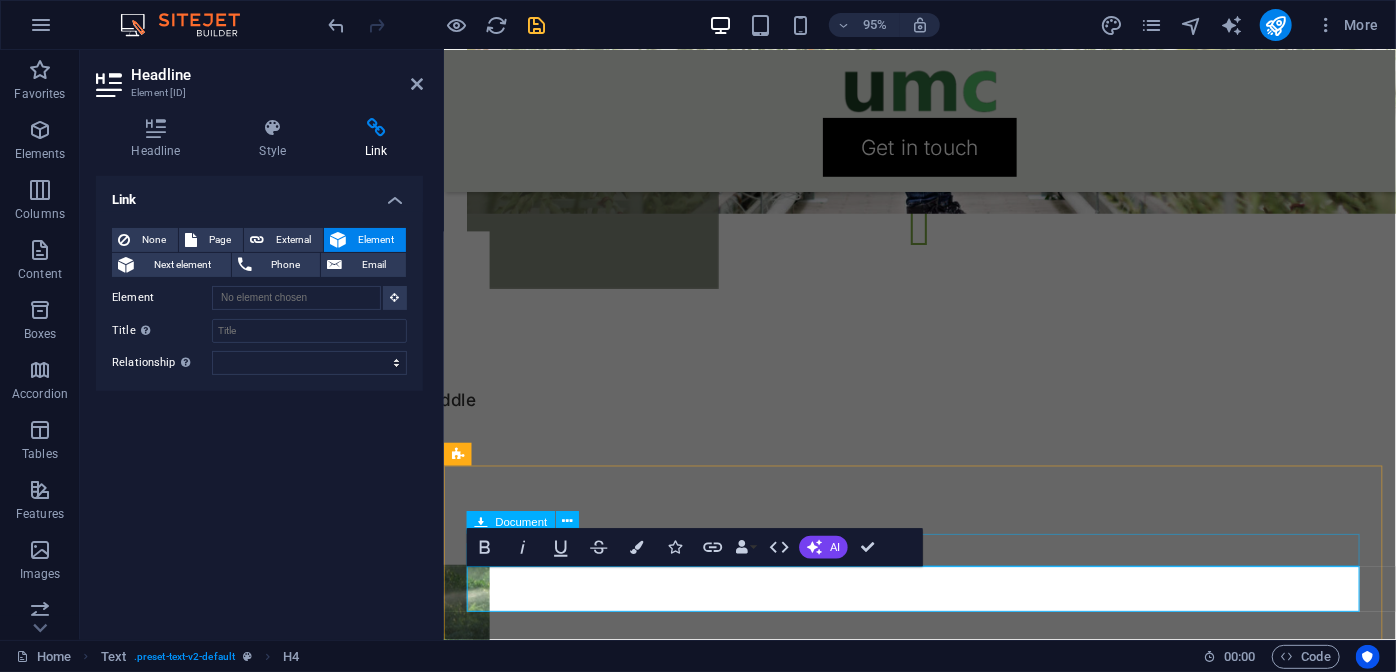 click on "full catalogue    14.49 MB" at bounding box center [944, 2134] 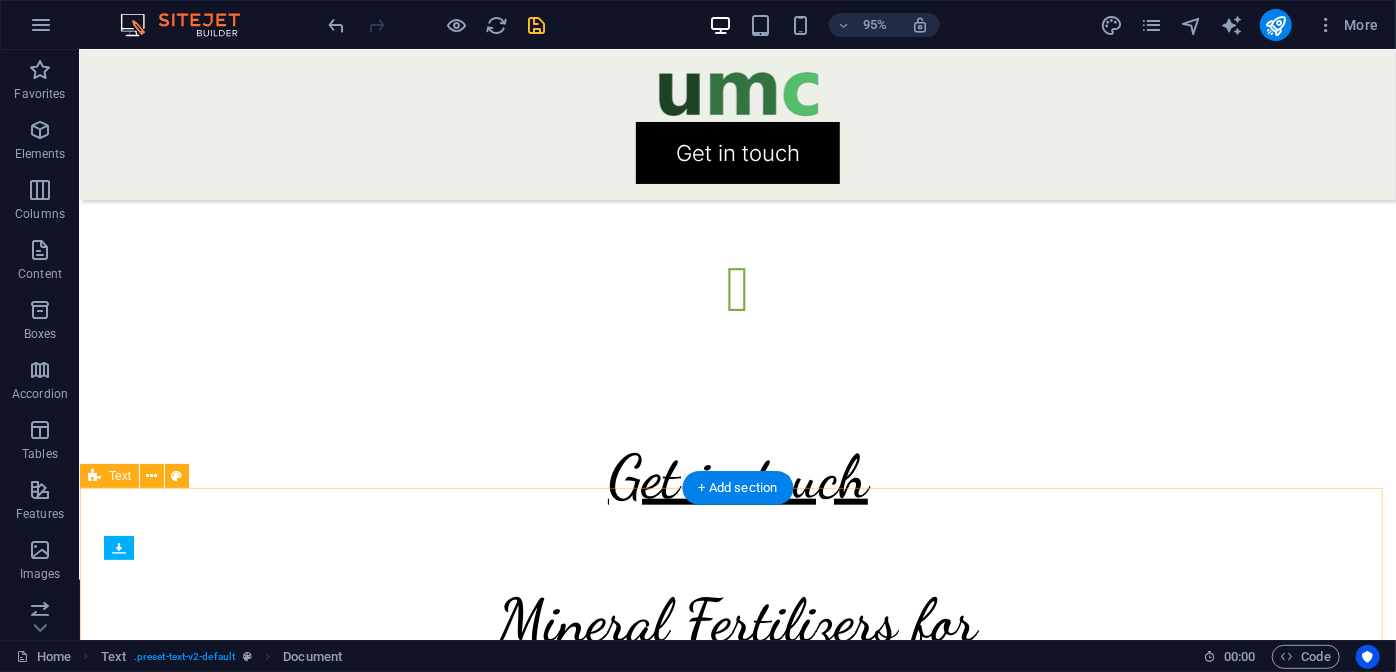 scroll, scrollTop: 4093, scrollLeft: 0, axis: vertical 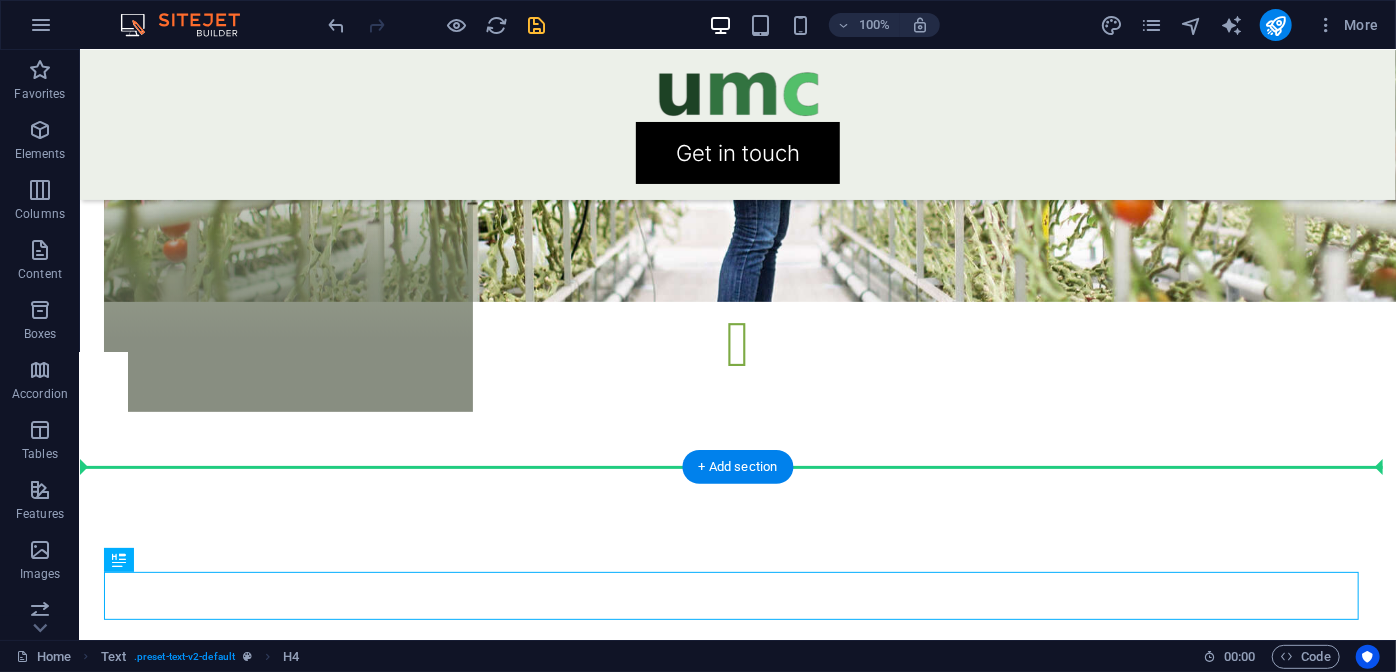 drag, startPoint x: 744, startPoint y: 627, endPoint x: 716, endPoint y: 524, distance: 106.738 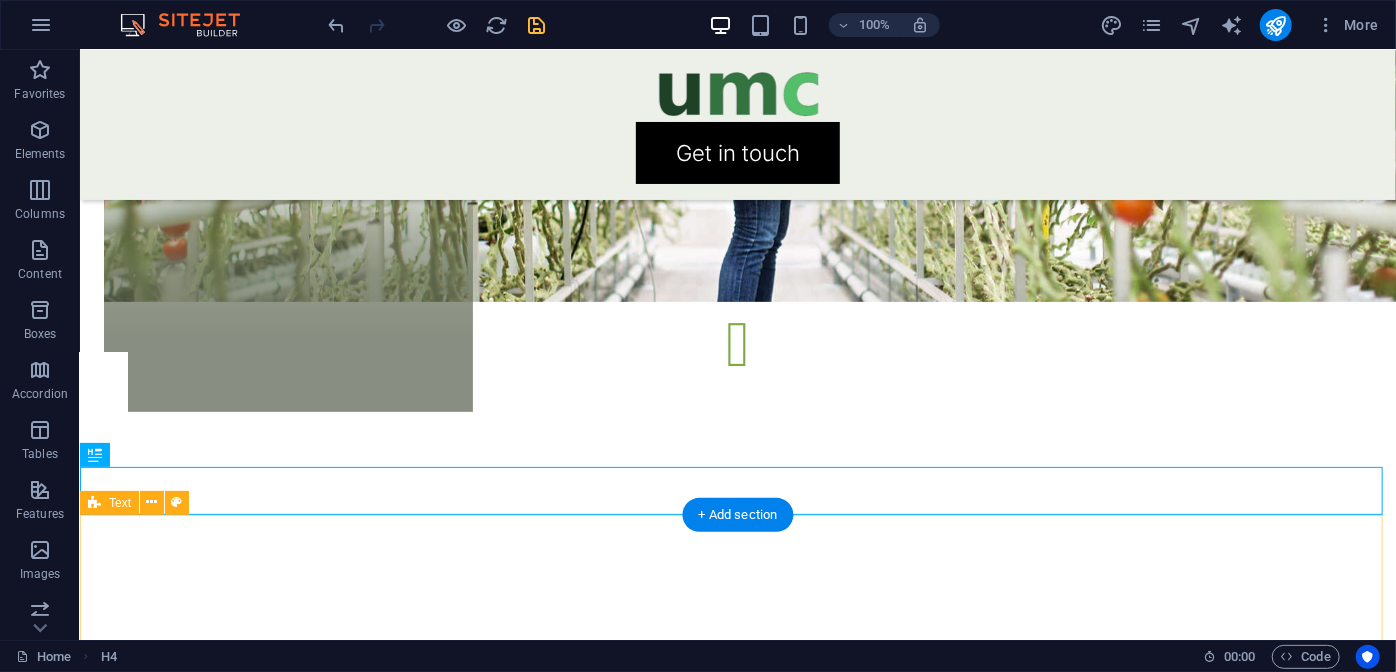 click on "full catalogue    14.49 MB     14.91 MB" at bounding box center [737, 2132] 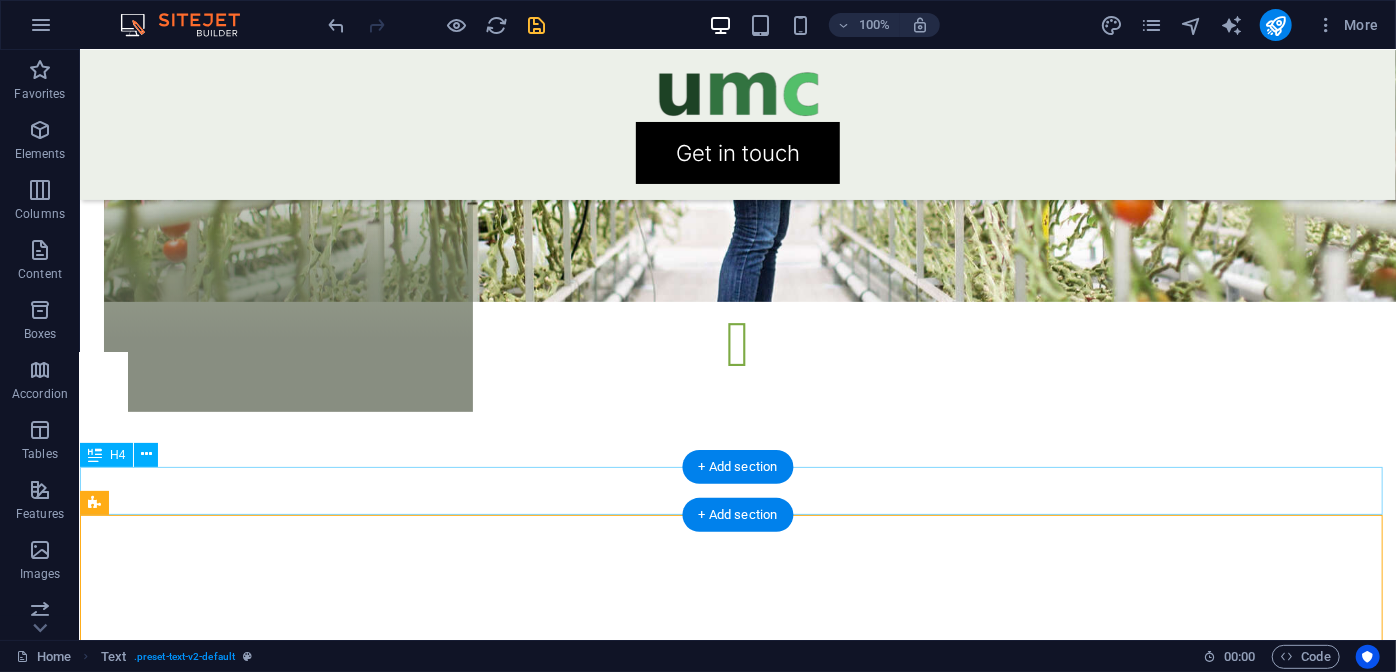 click on "full catalogue" at bounding box center [737, 2011] 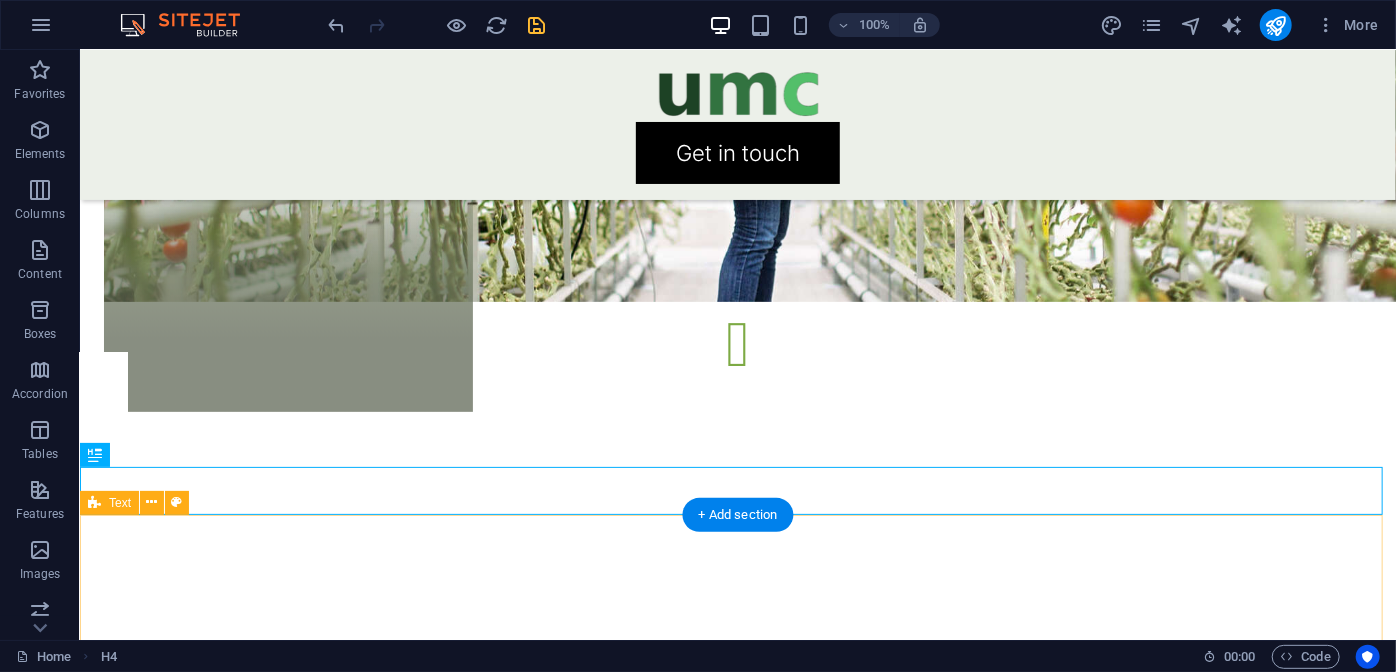 click on "full catalogue    14.49 MB     14.91 MB" at bounding box center [737, 2132] 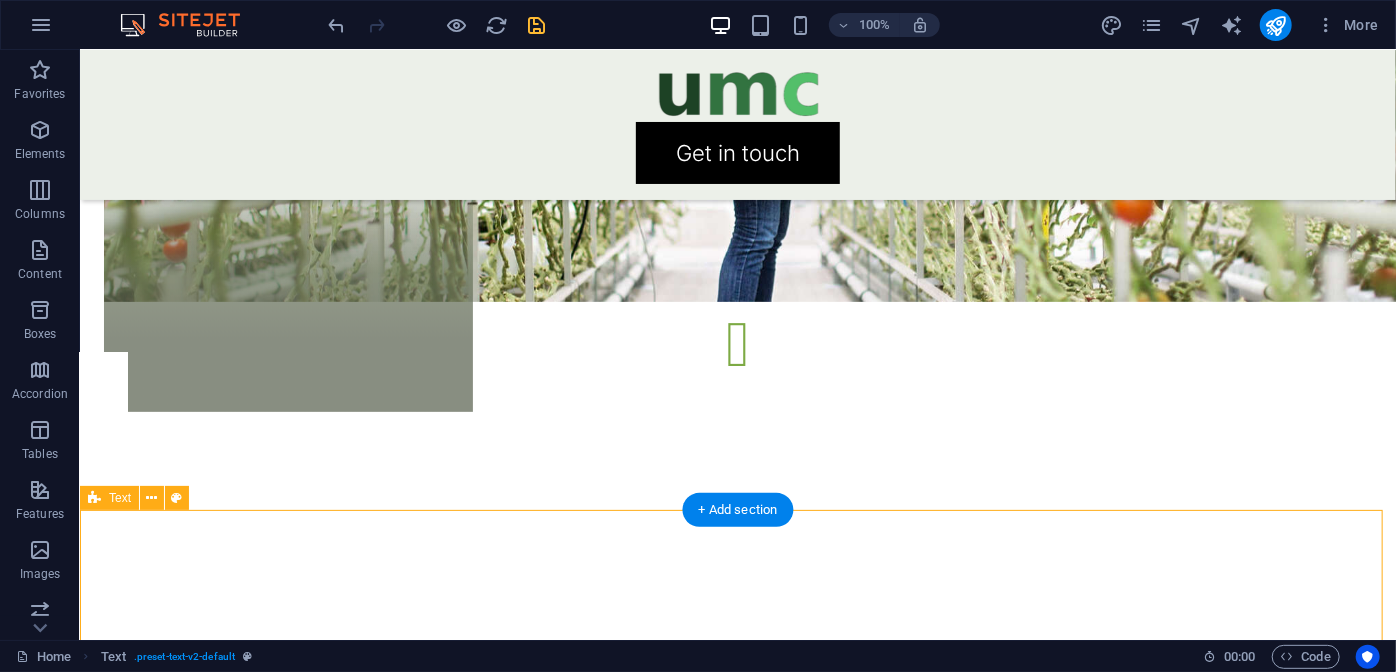 scroll, scrollTop: 4119, scrollLeft: 0, axis: vertical 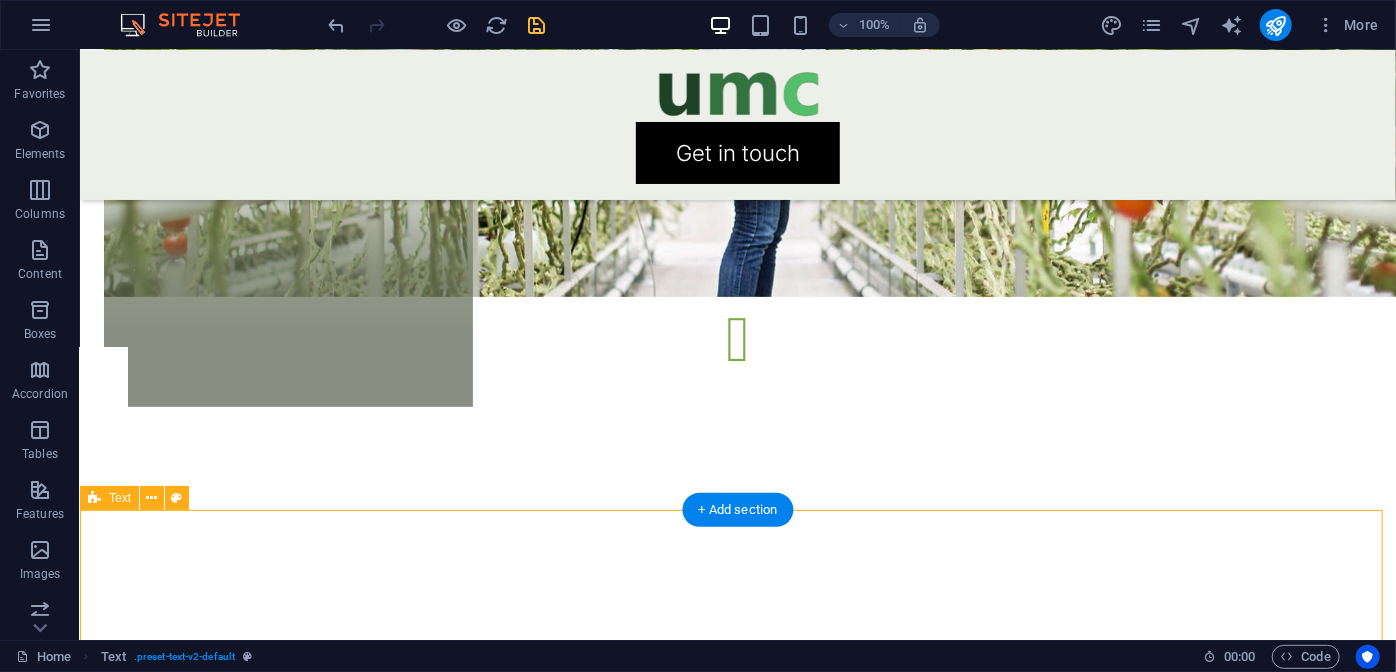 click on "full catalogue    14.49 MB     14.91 MB" at bounding box center (737, 2127) 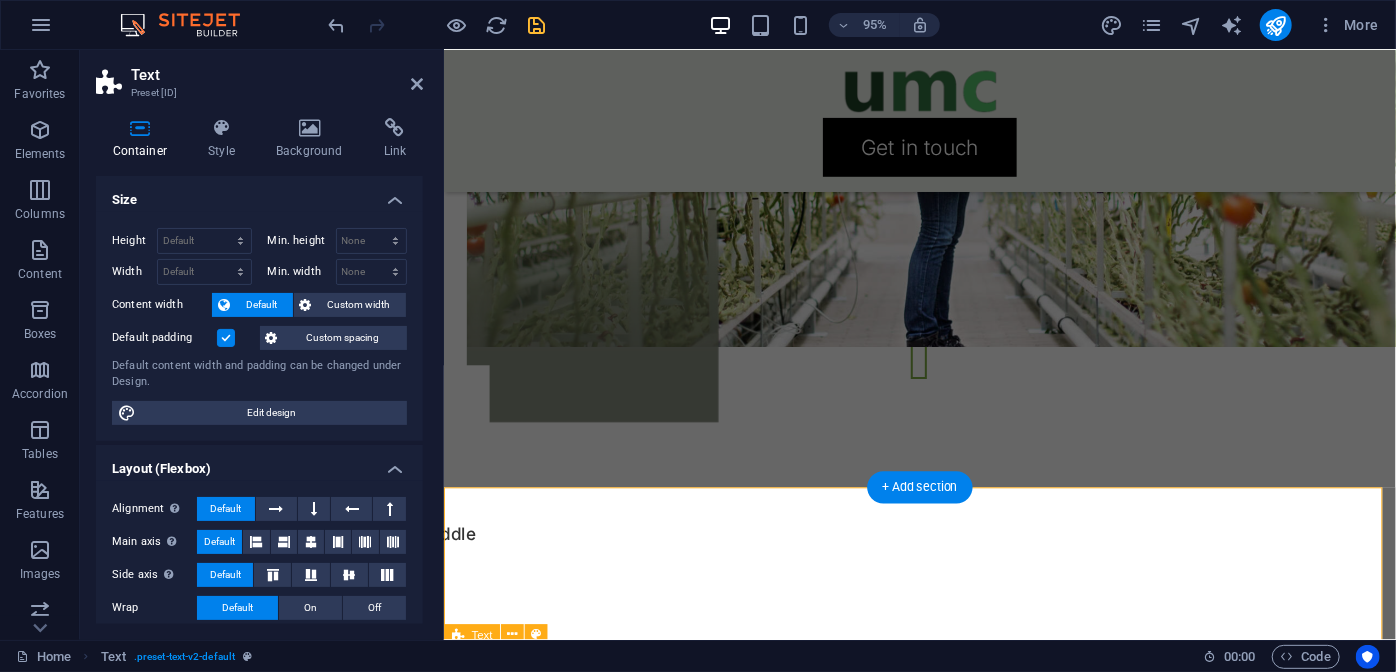 scroll, scrollTop: 4663, scrollLeft: 0, axis: vertical 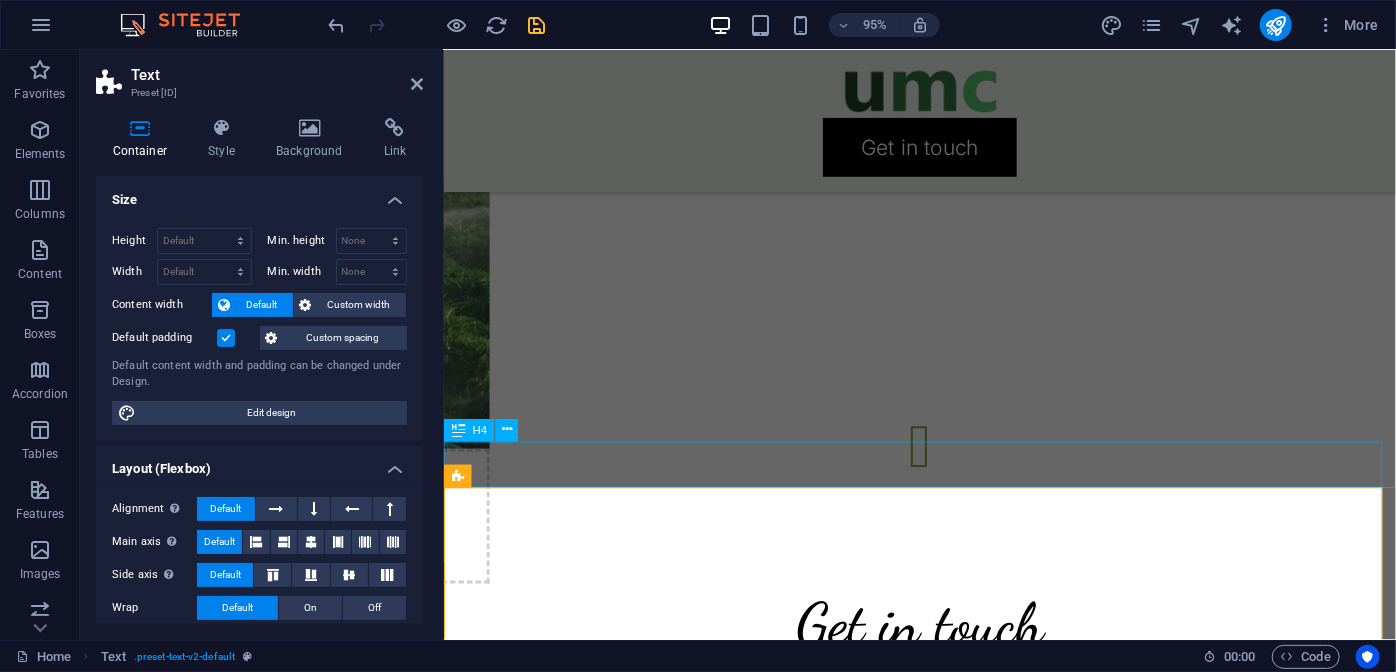click on "Get in touch Mineral Fertilizers for Agriculture Our products are suitable for open-field and greenhouse application. In addition to direct application, the products can also be used in bulk blends and steam-granulation fertilizer production. N/NS/NP Nitrogen P/NP Phosphates NPK/NPKS Granular NPK/NPKS WS Water Soluble UMC-DMCC" at bounding box center (944, 1095) 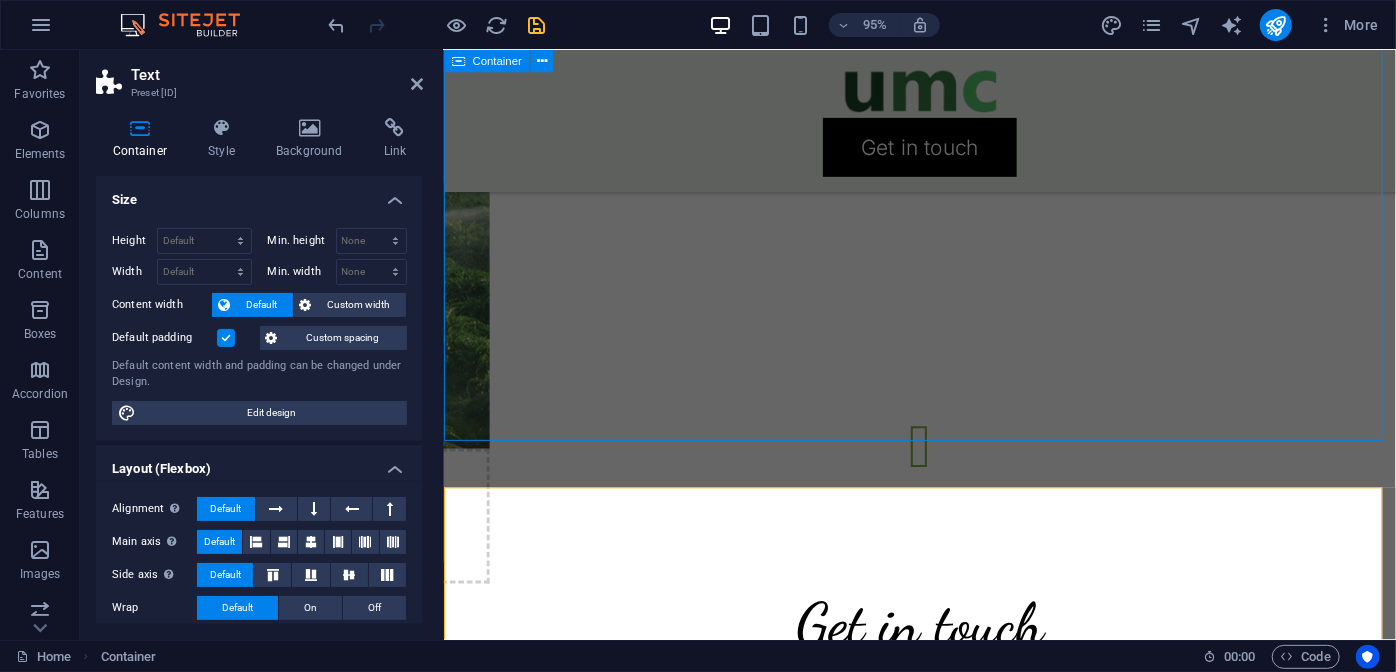 scroll, scrollTop: 4119, scrollLeft: 0, axis: vertical 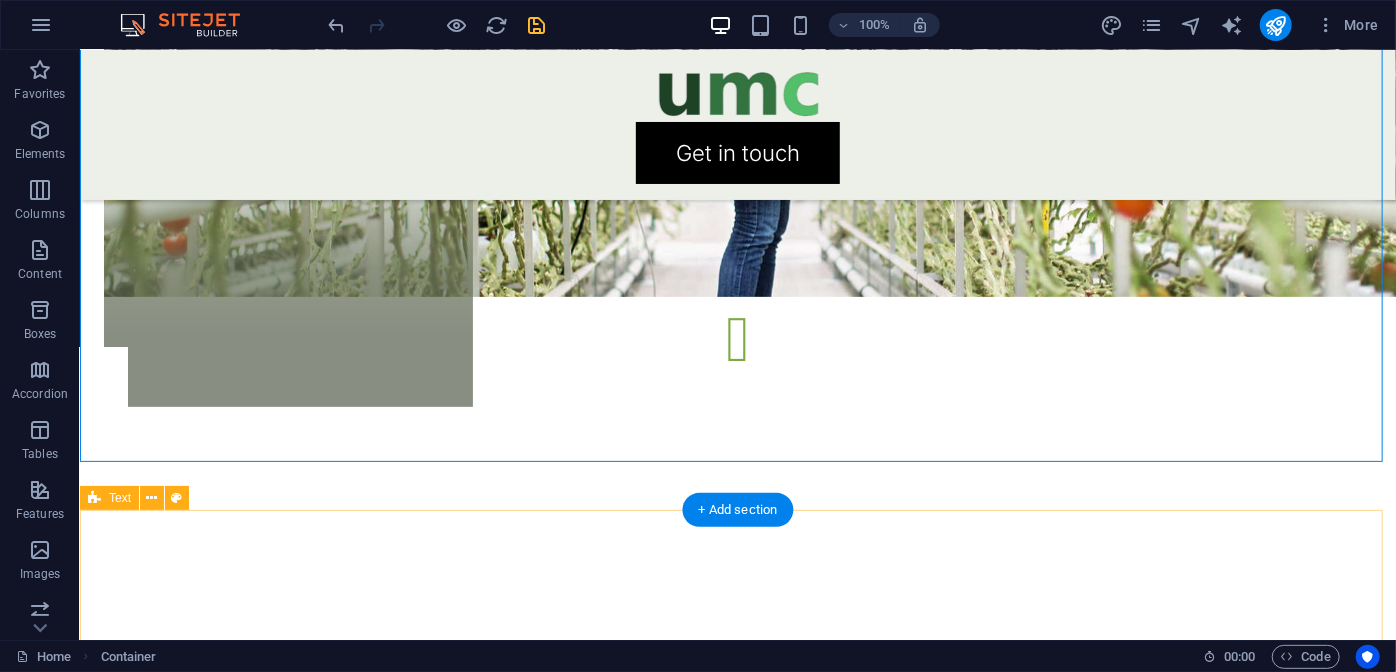 click on "full catalogue    14.49 MB     14.91 MB" at bounding box center (737, 2127) 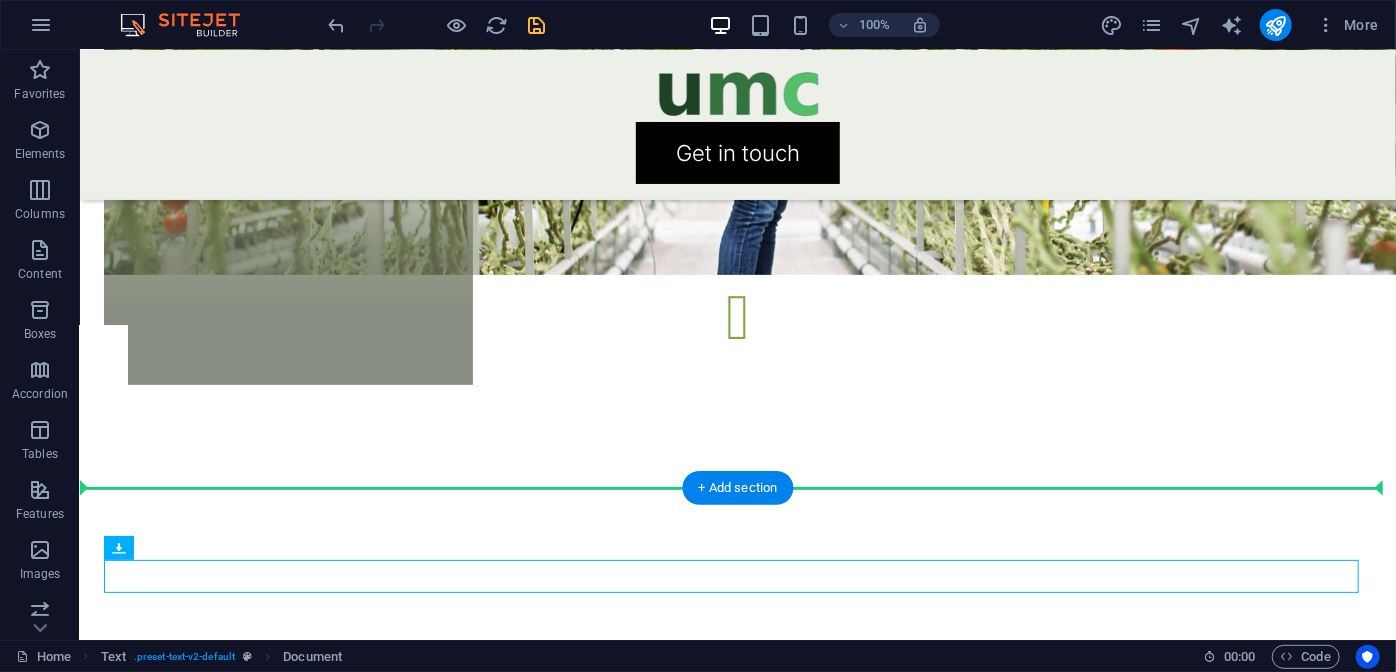 scroll, scrollTop: 4141, scrollLeft: 0, axis: vertical 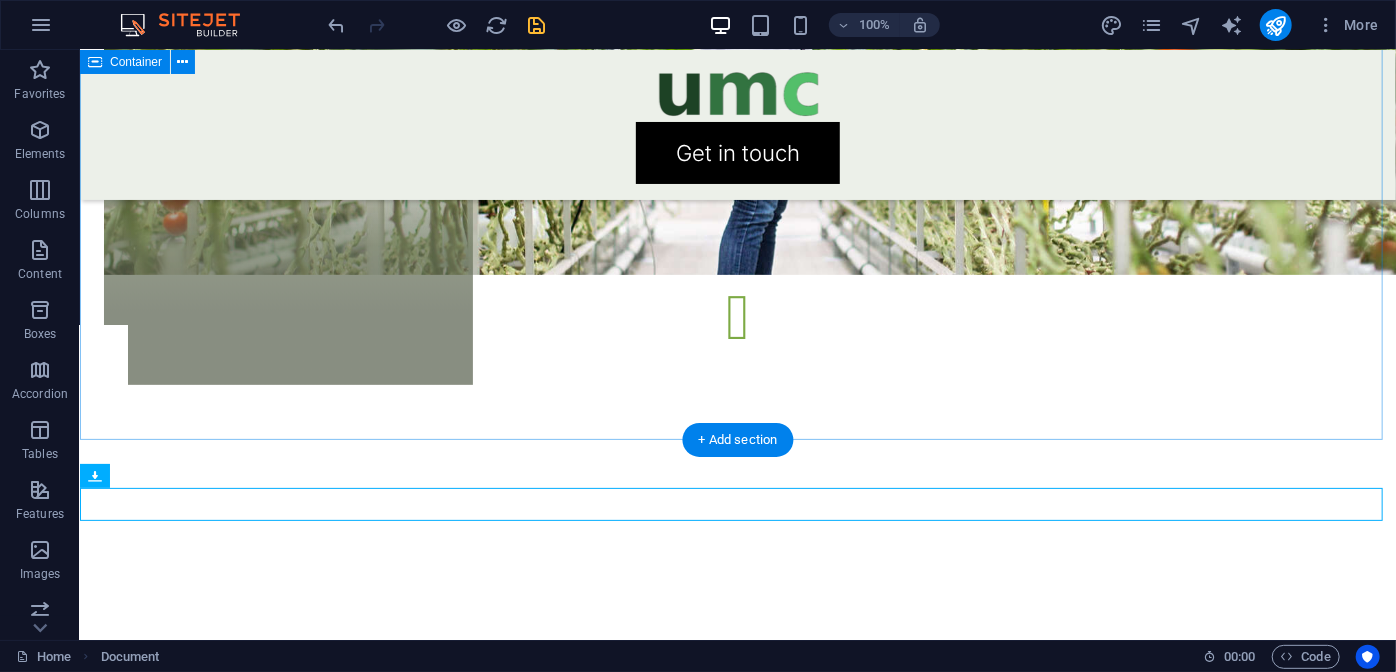 click on "Get in touch Mineral Fertilizers for Agriculture Our products are suitable for open-field and greenhouse application. In addition to direct application, the products can also be used in bulk blends and steam-granulation fertilizer production. N/NS/NP Nitrogen P/NP Phosphates NPK/NPKS Granular NPK/NPKS WS Water Soluble UMC-DMCC" at bounding box center (737, 1412) 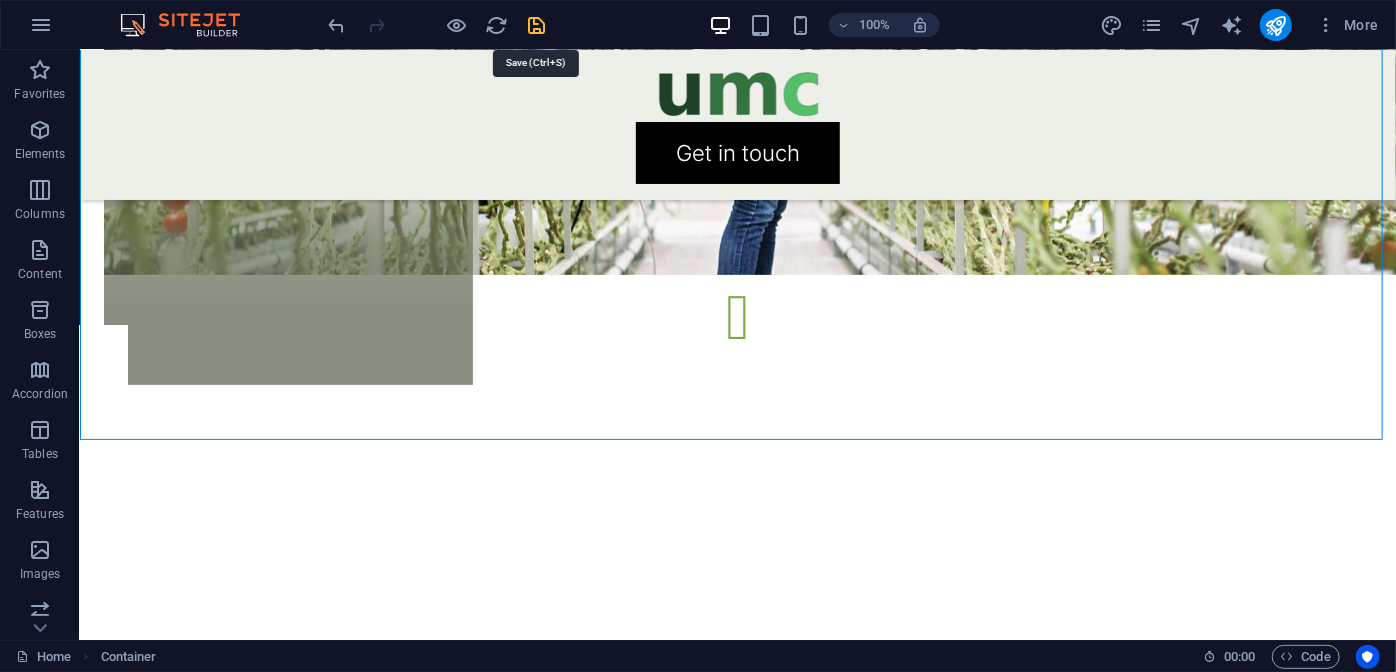 click at bounding box center [537, 25] 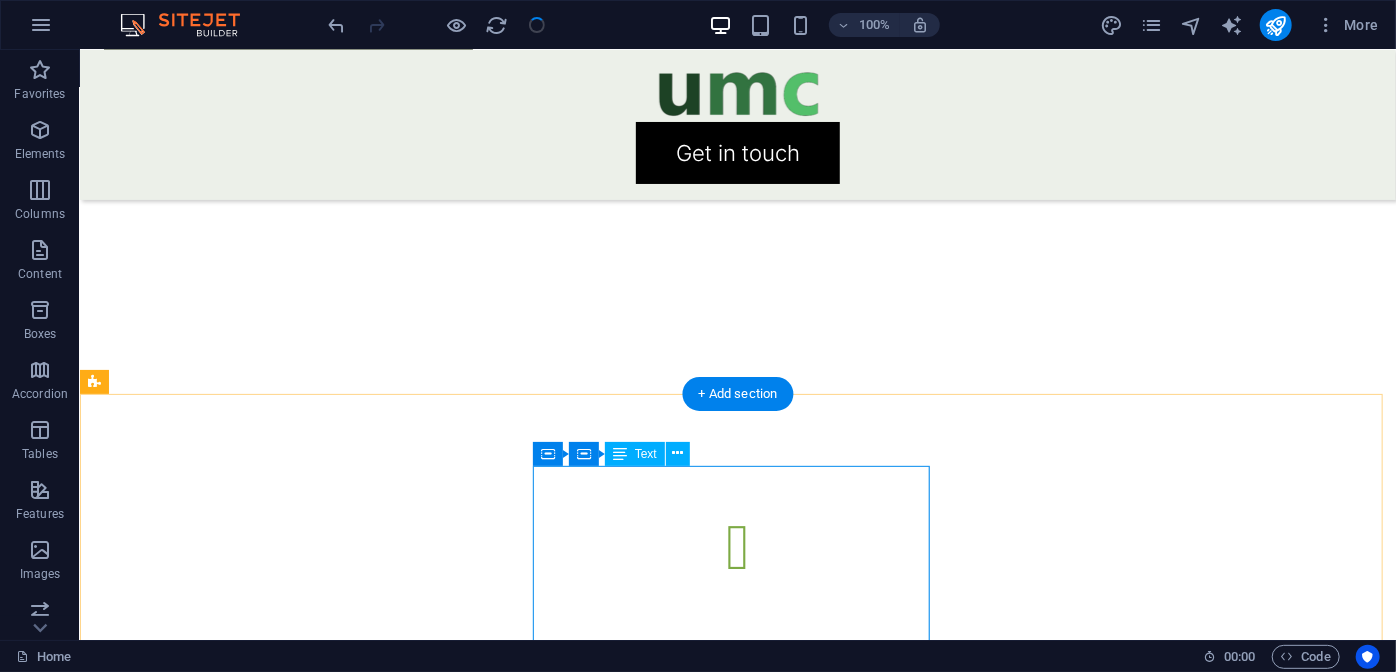scroll, scrollTop: 4444, scrollLeft: 0, axis: vertical 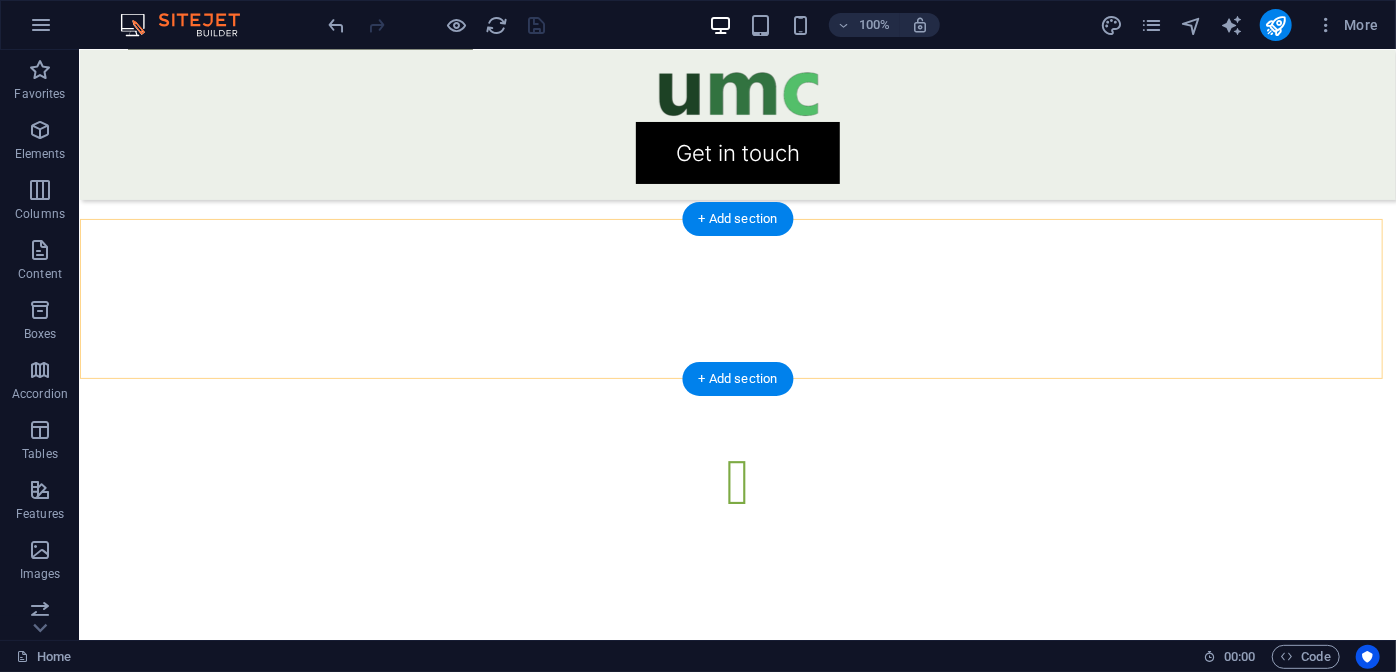 click on "+ Add section" at bounding box center (738, 219) 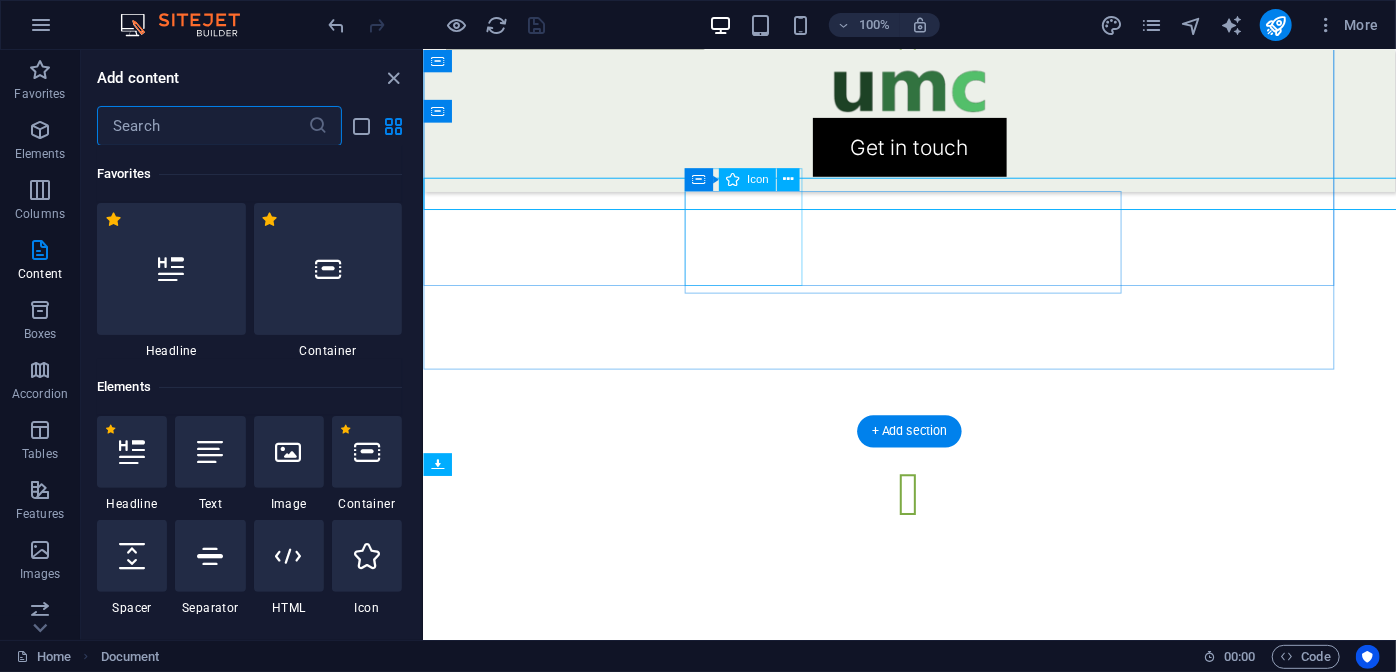 scroll, scrollTop: 4544, scrollLeft: 0, axis: vertical 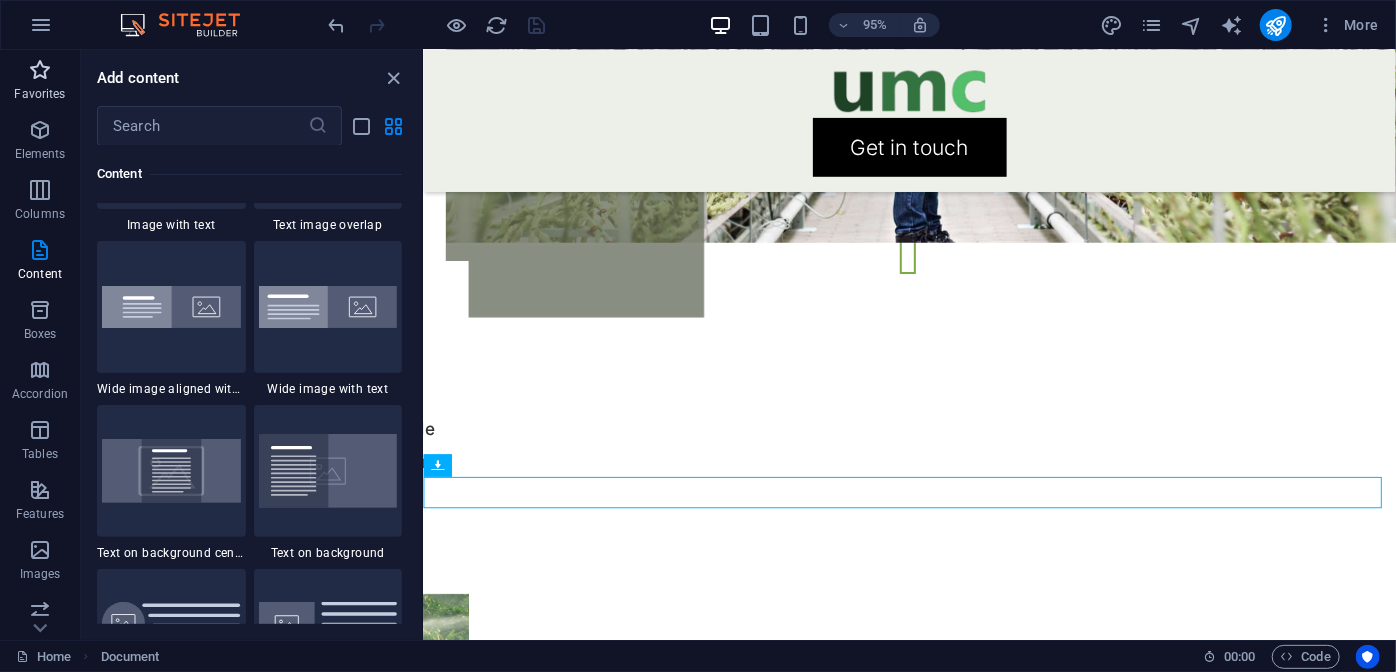click at bounding box center (40, 70) 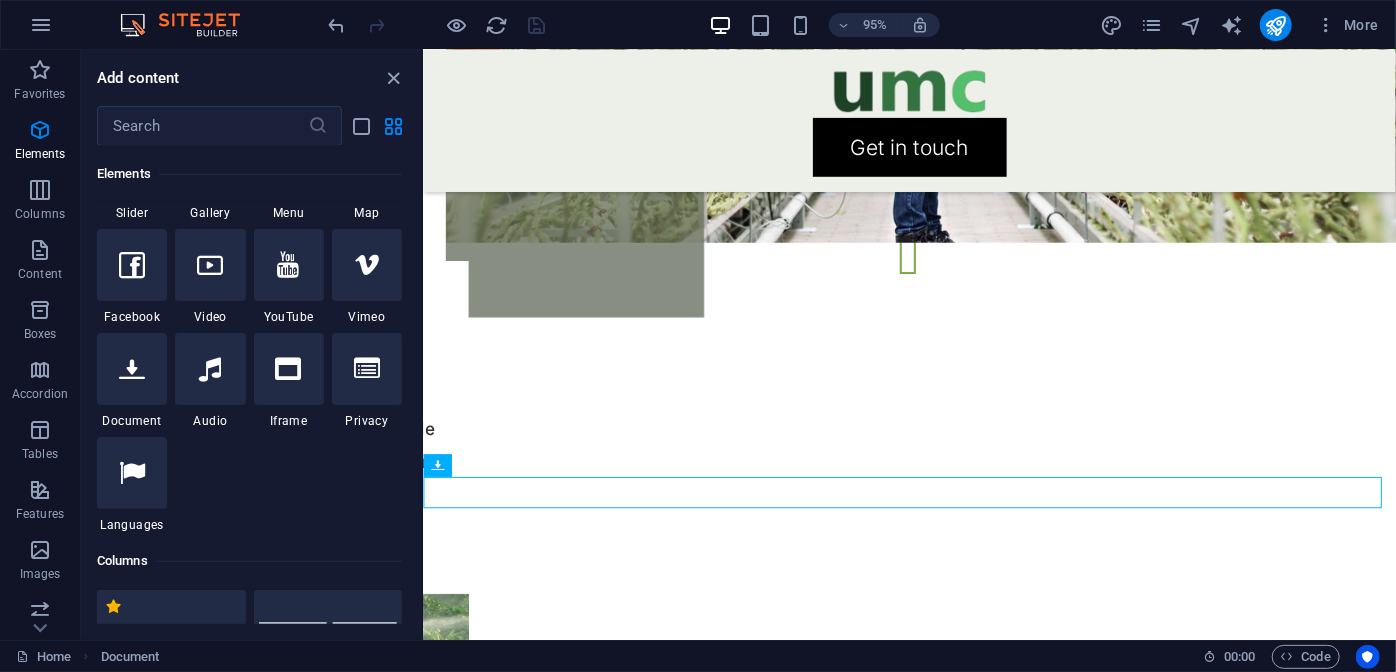 scroll, scrollTop: 606, scrollLeft: 0, axis: vertical 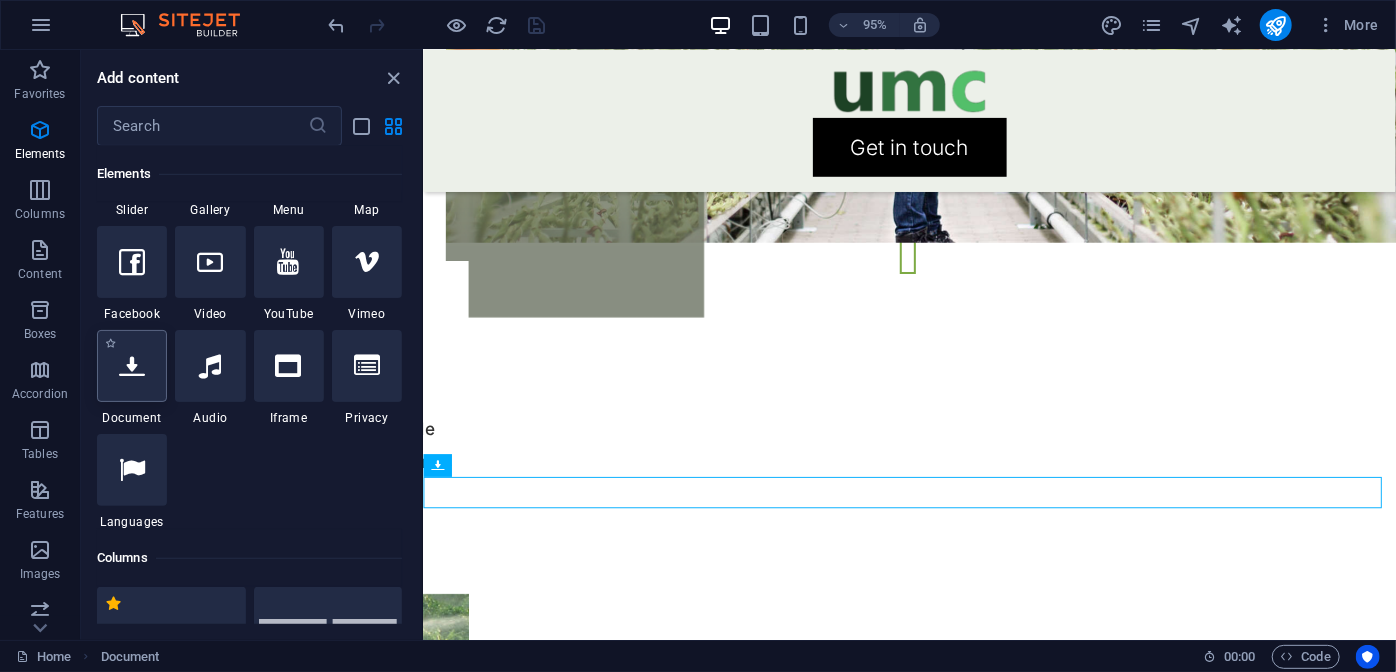 click at bounding box center (132, 366) 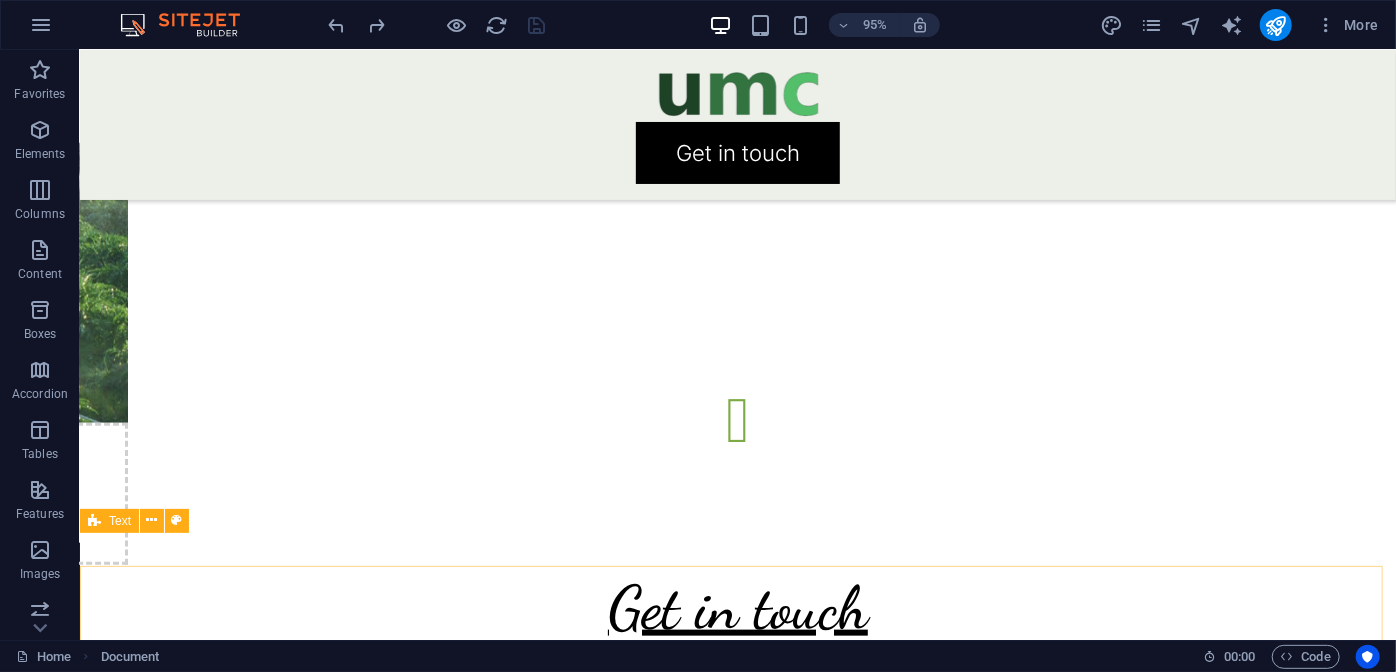 scroll, scrollTop: 4130, scrollLeft: 0, axis: vertical 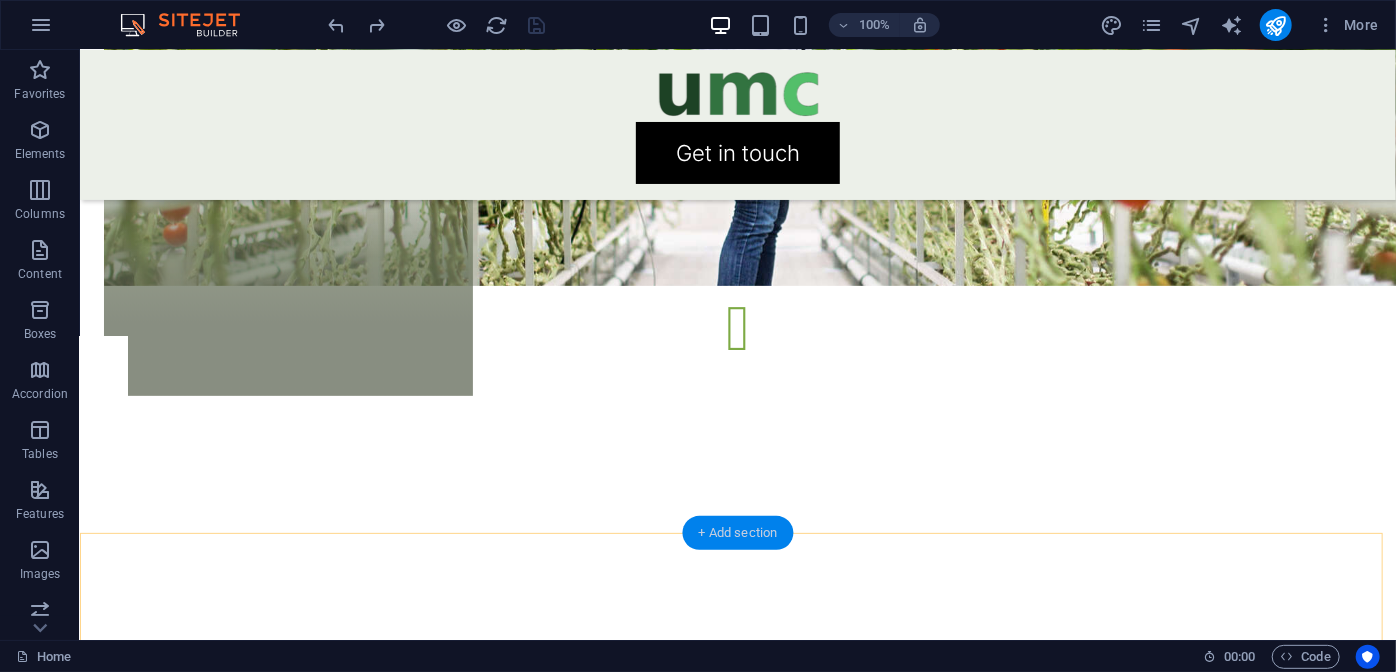 click on "+ Add section" at bounding box center [738, 533] 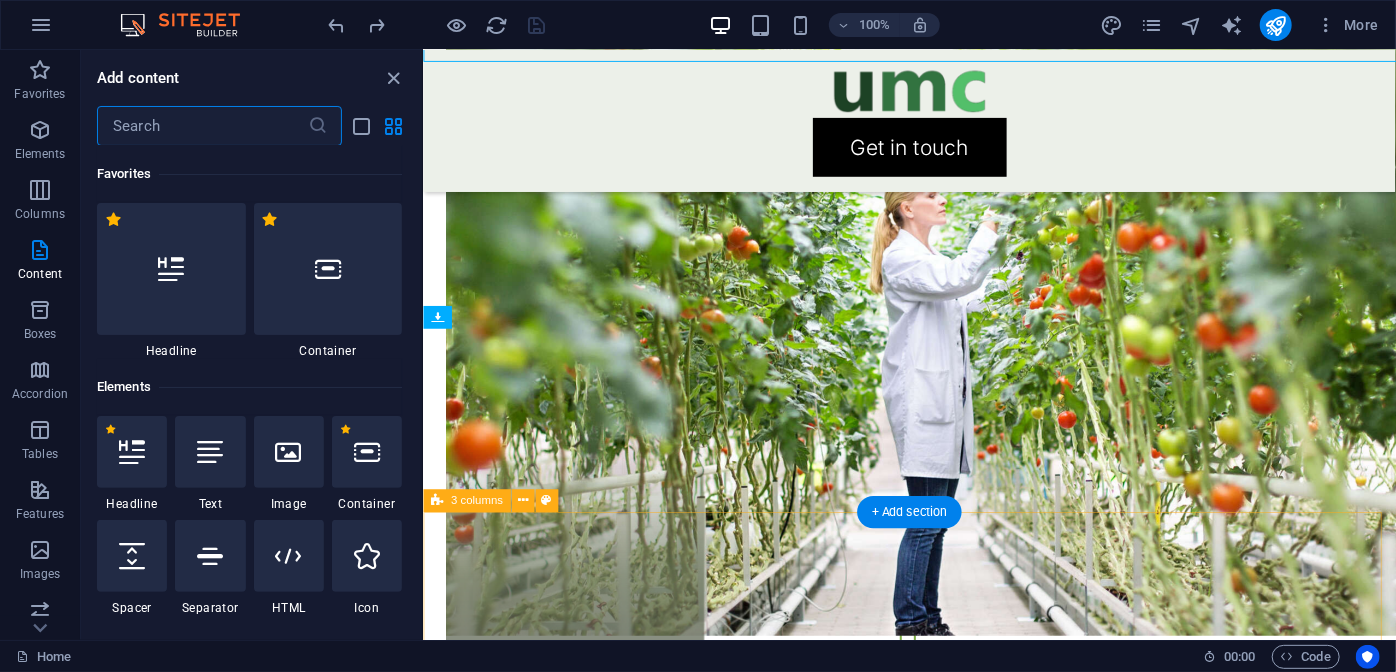 scroll, scrollTop: 4700, scrollLeft: 0, axis: vertical 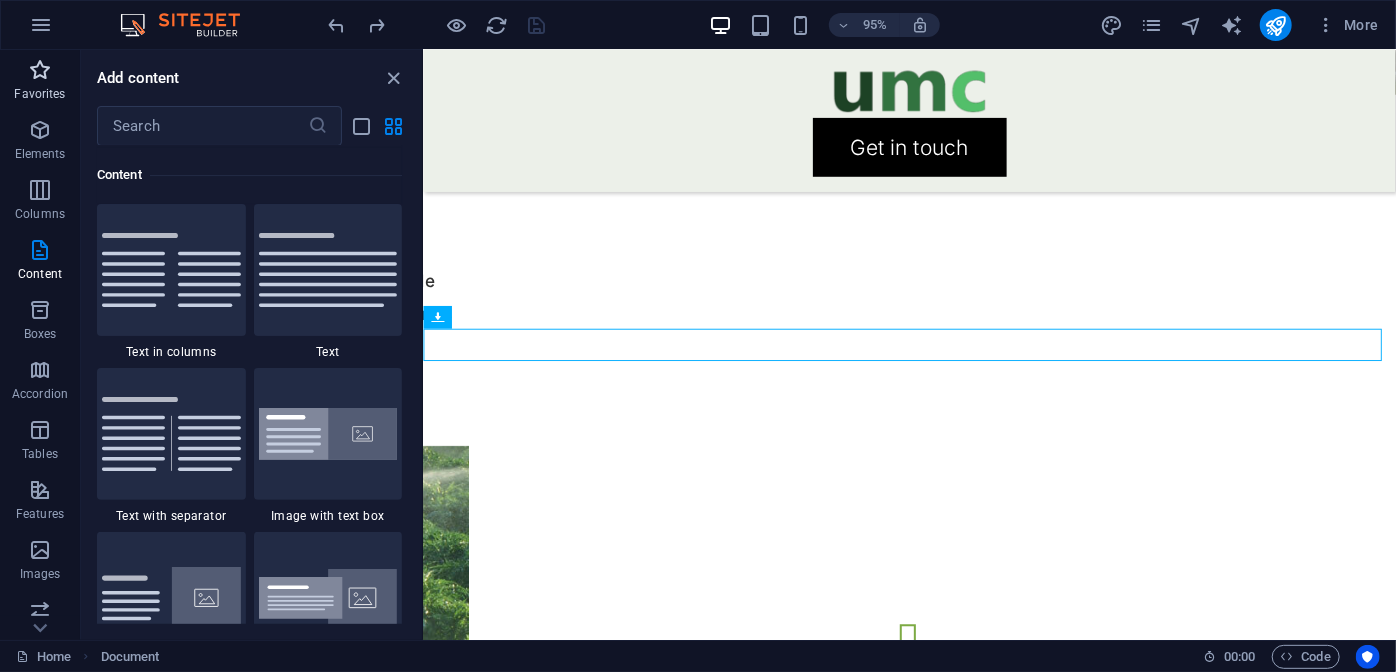 click on "Favorites" at bounding box center (39, 94) 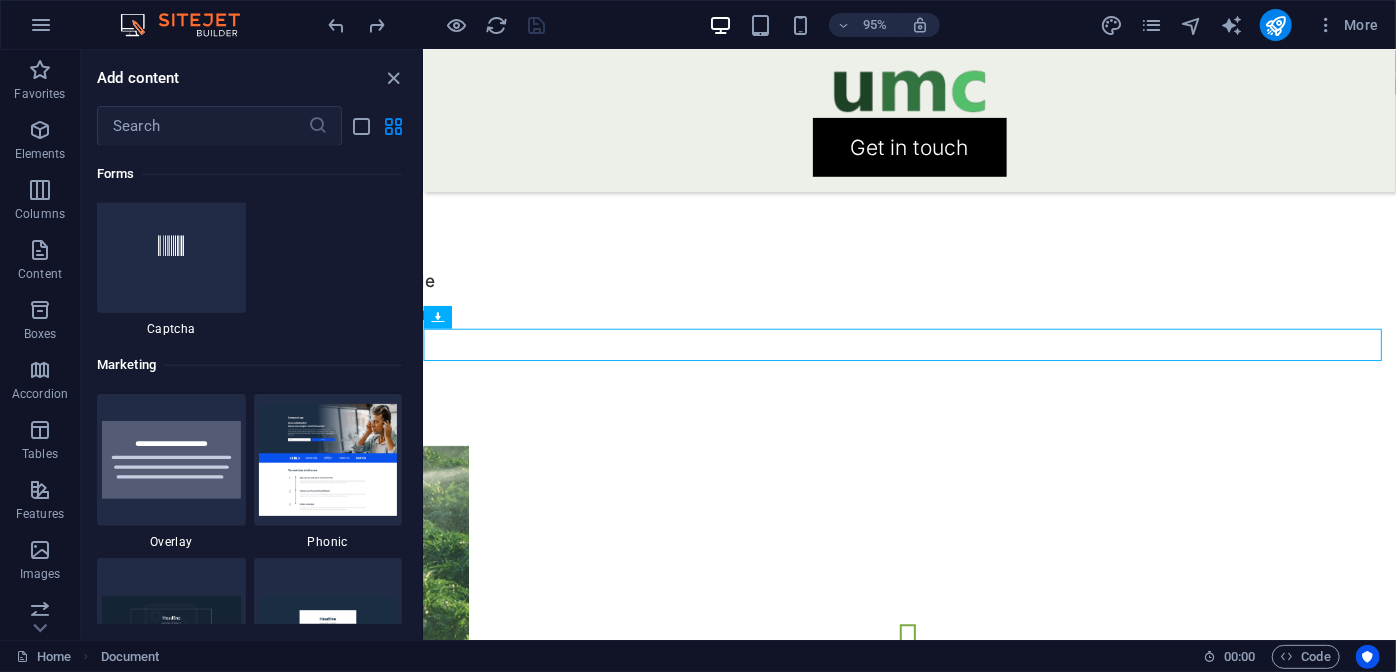 scroll, scrollTop: 16134, scrollLeft: 0, axis: vertical 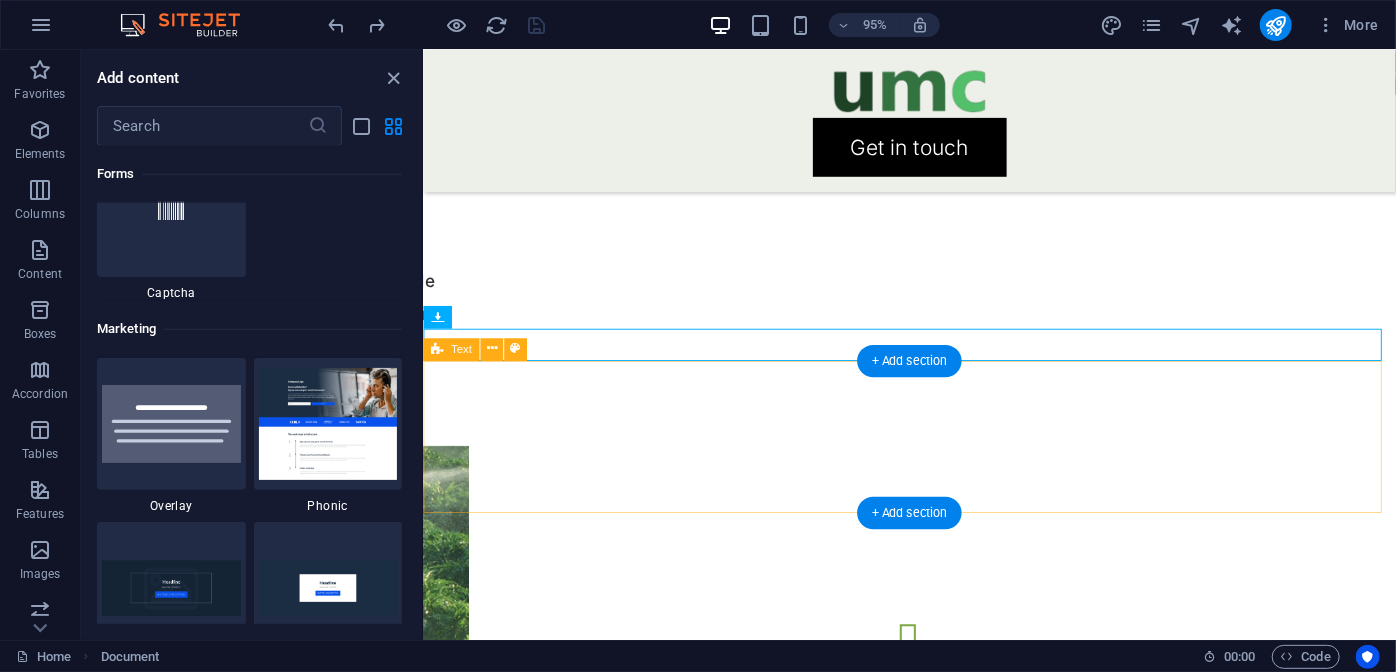 click on "14.91 MB" at bounding box center [934, 2015] 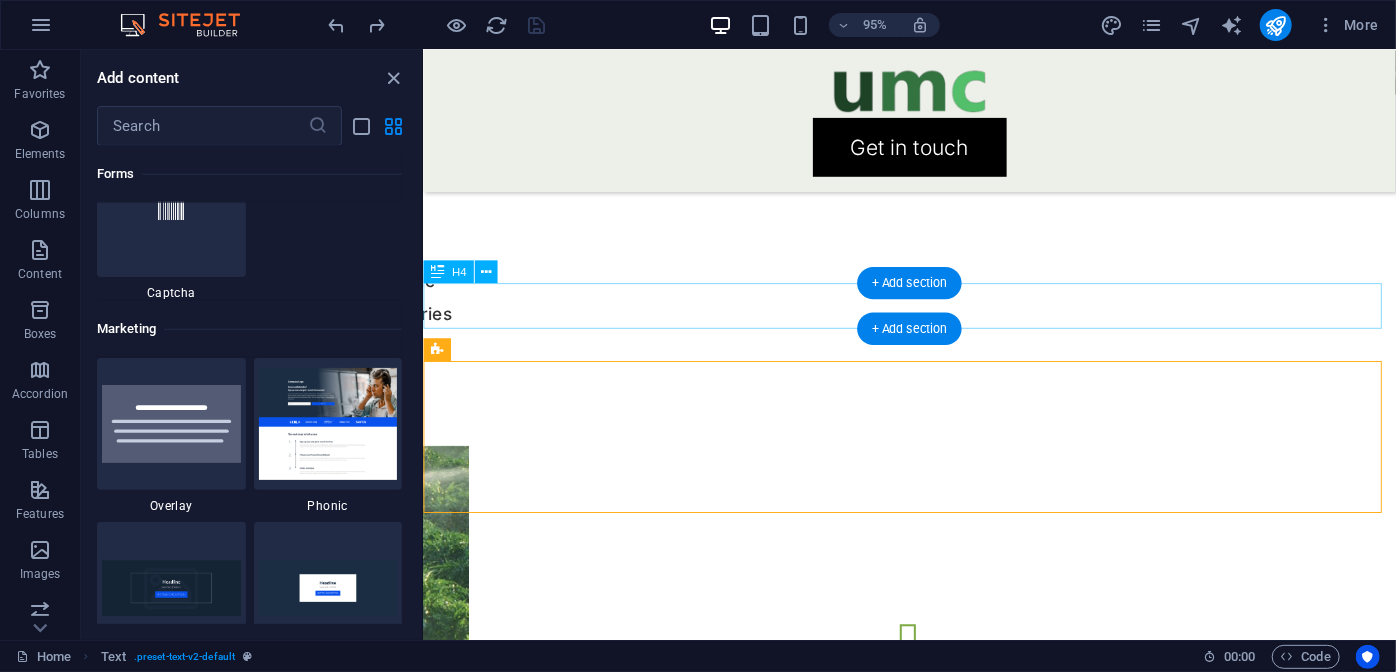 click on "Get in touch Mineral Fertilizers for Agriculture Our products are suitable for open-field and greenhouse application. In addition to direct application, the products can also be used in bulk blends and steam-granulation fertilizer production. N/NS/NP Nitrogen P/NP Phosphates NPK/NPKS Granular NPK/NPKS WS Water Soluble UMC-DMCC" at bounding box center [934, 1304] 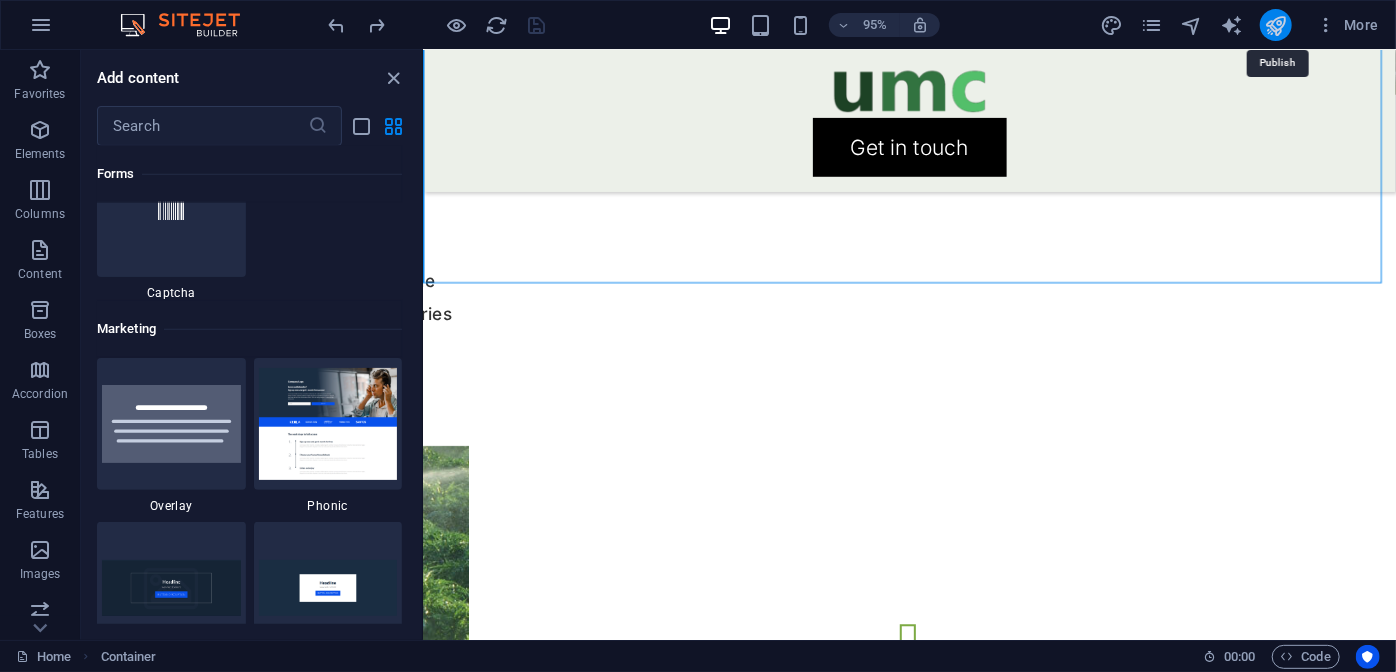 click at bounding box center (1275, 25) 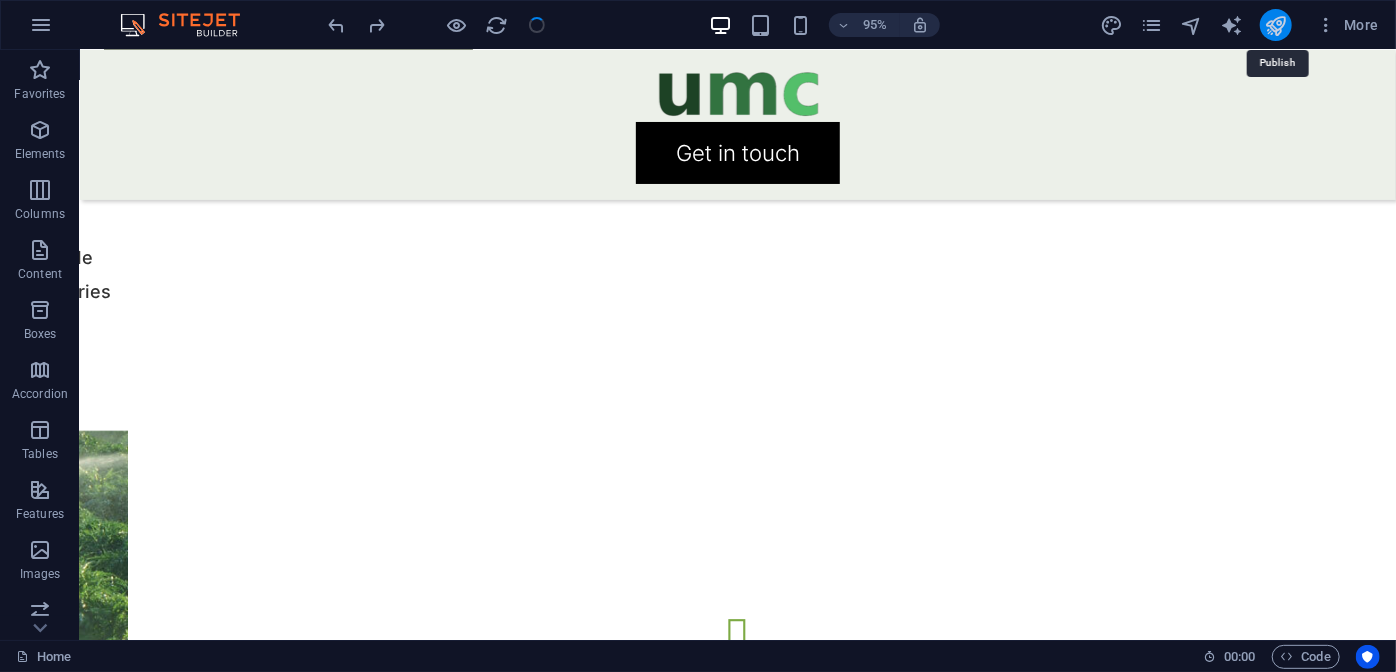 scroll, scrollTop: 4285, scrollLeft: 0, axis: vertical 